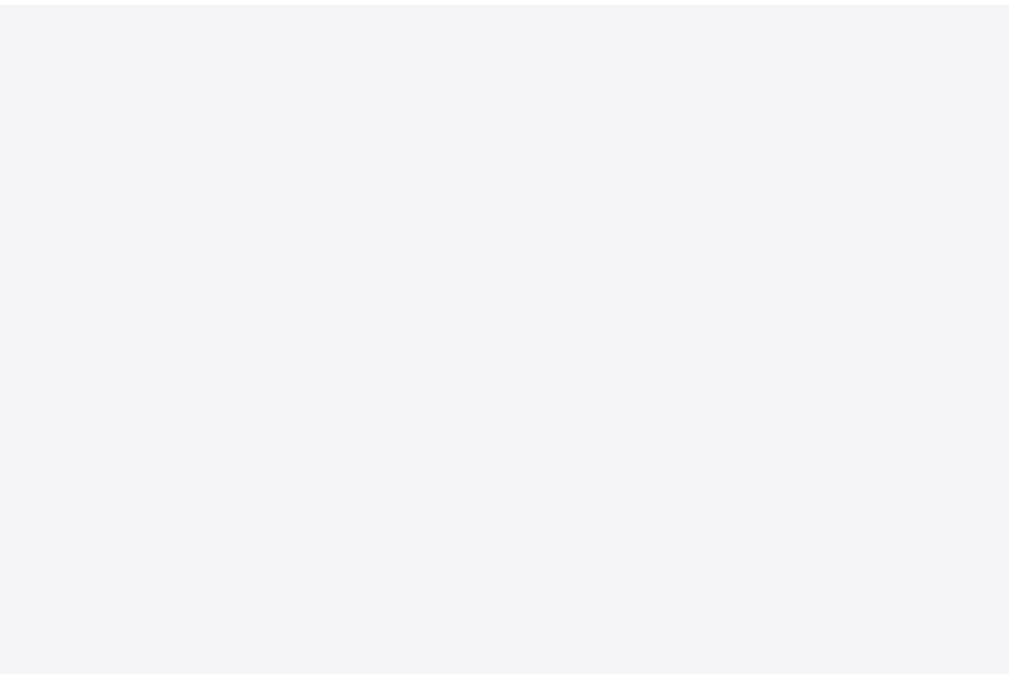 scroll, scrollTop: 0, scrollLeft: 0, axis: both 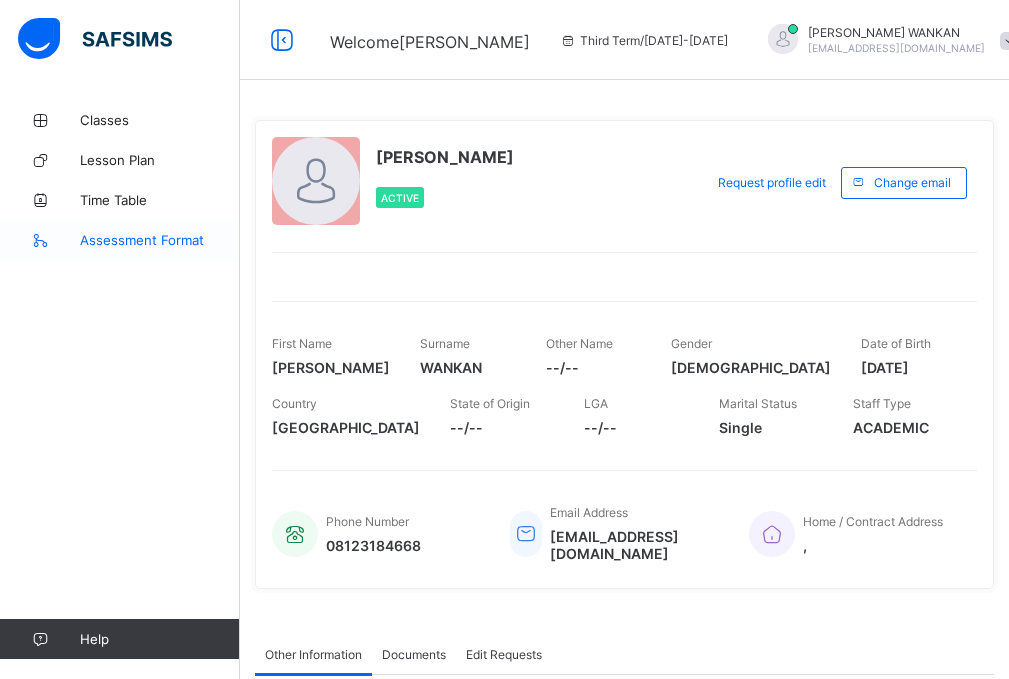 click on "Assessment Format" at bounding box center [160, 240] 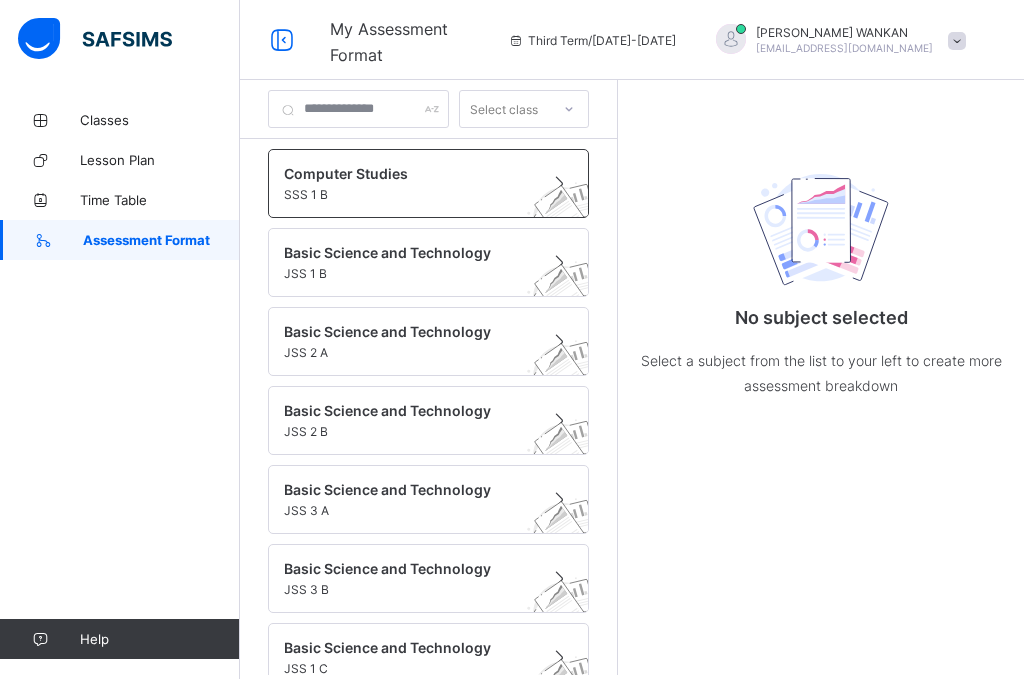 click on "Computer Studies" at bounding box center (409, 173) 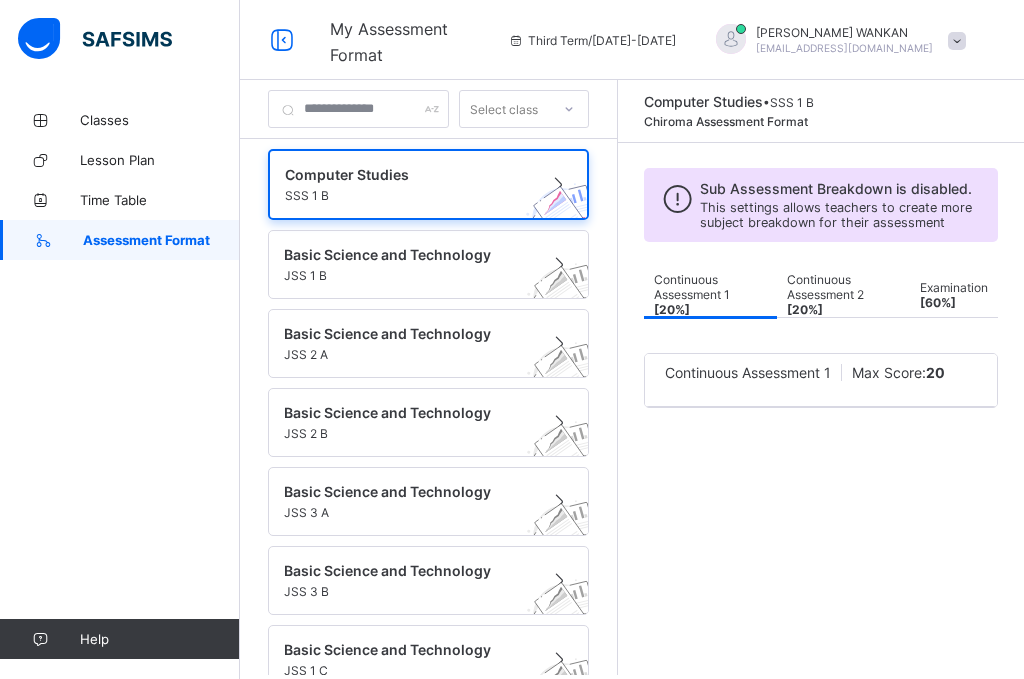 click on "Continuous Assessment 2   [ 20 %]" at bounding box center (843, 294) 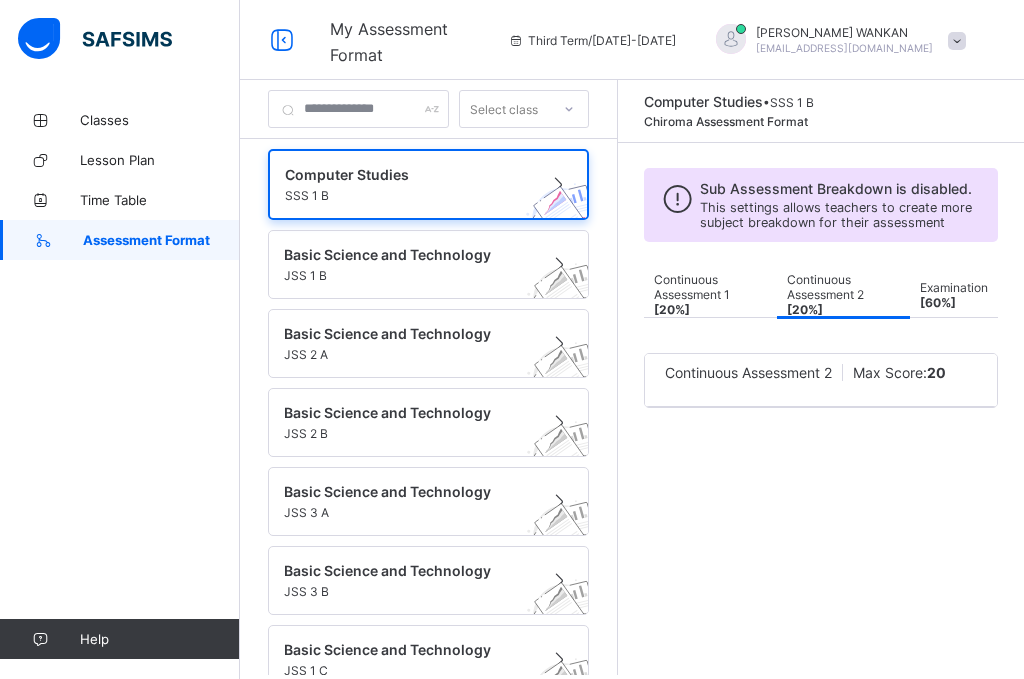 click on "Select class" at bounding box center (504, 109) 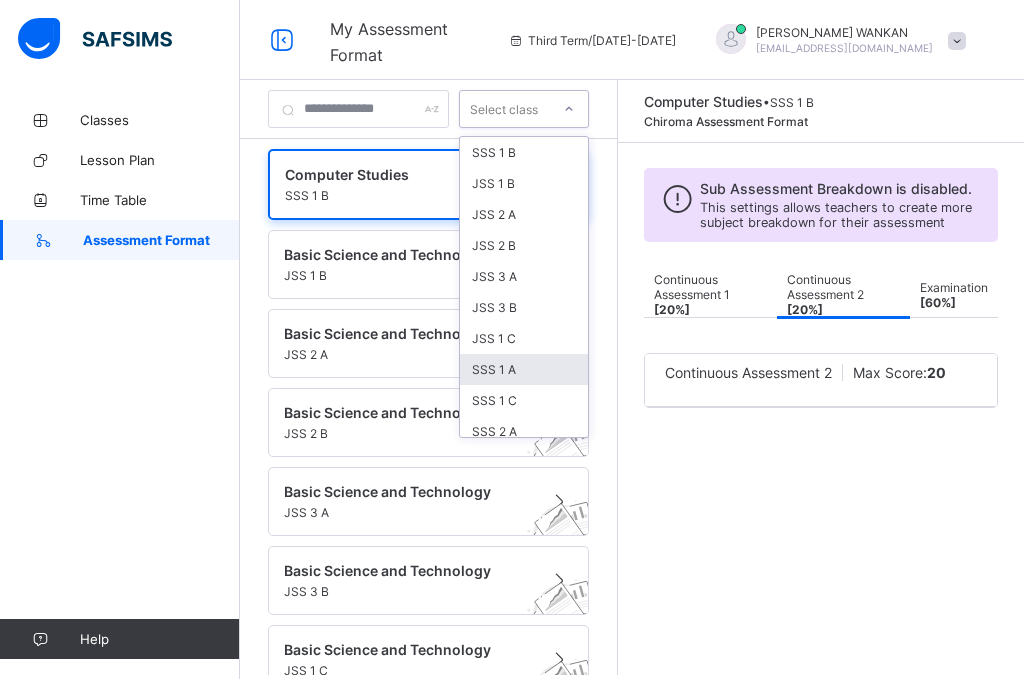 click on "SSS 1 A" at bounding box center (524, 369) 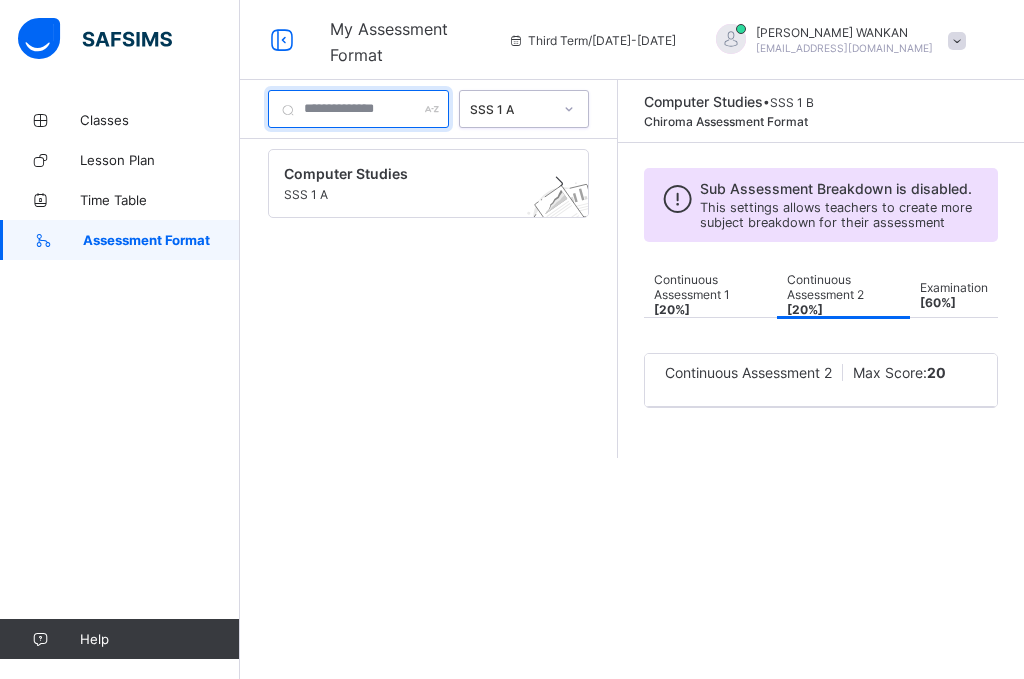click at bounding box center (358, 109) 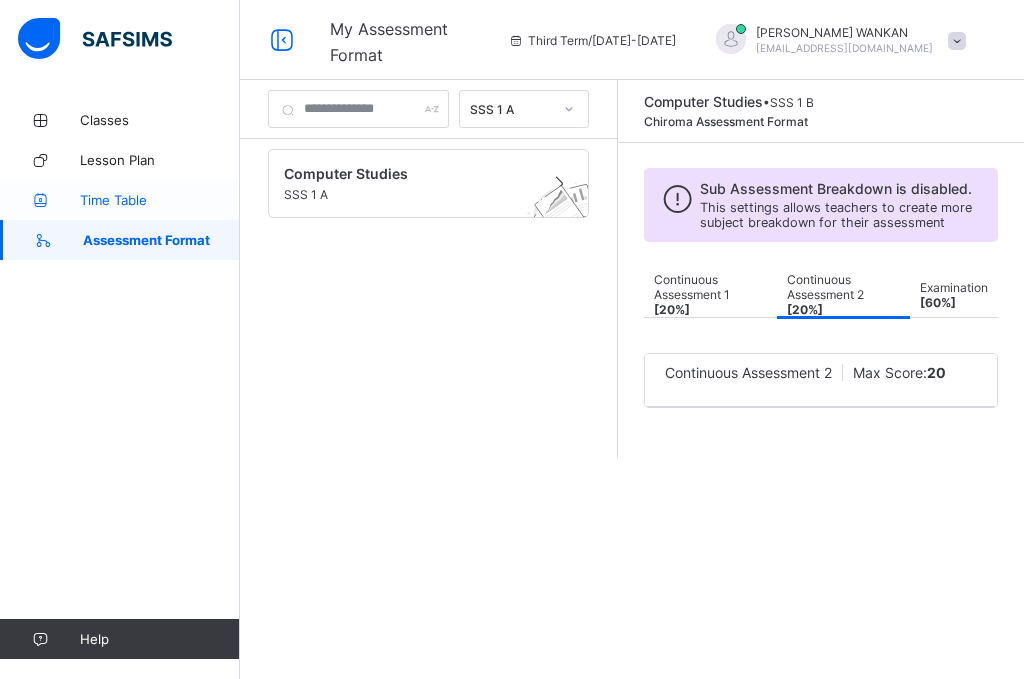 click on "Time Table" at bounding box center [160, 200] 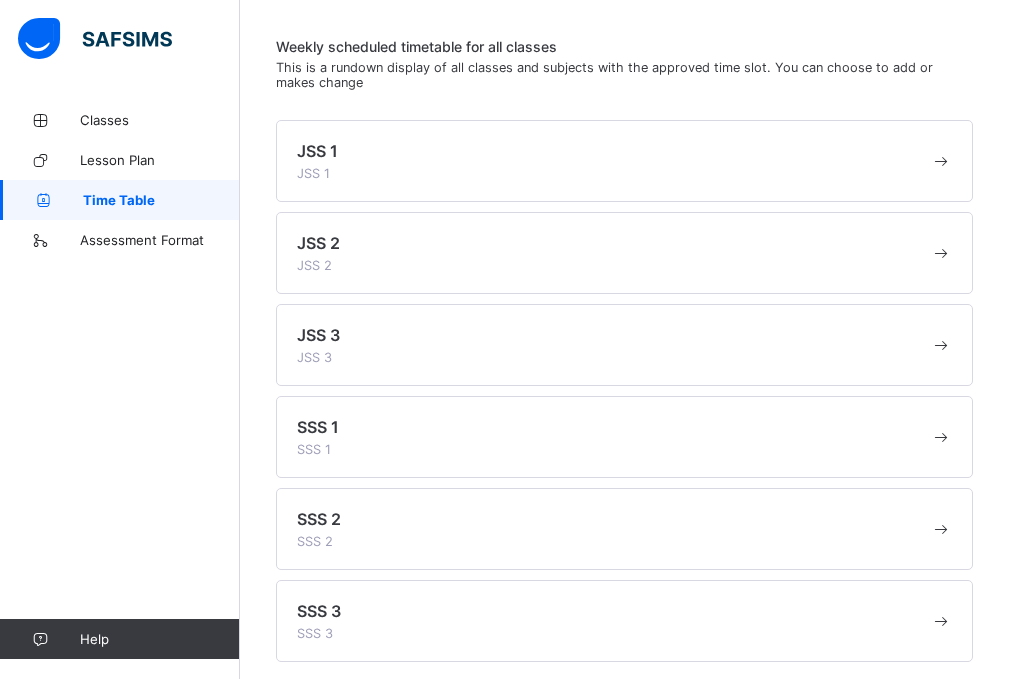 scroll, scrollTop: 105, scrollLeft: 0, axis: vertical 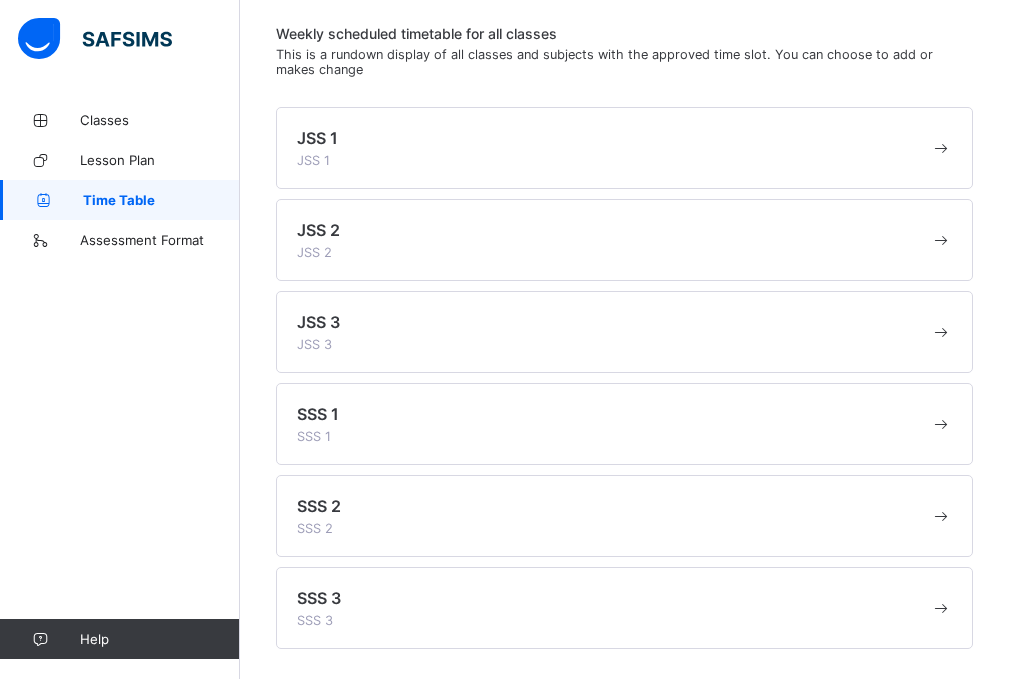 click on "SSS 1 SSS 1" at bounding box center [613, 424] 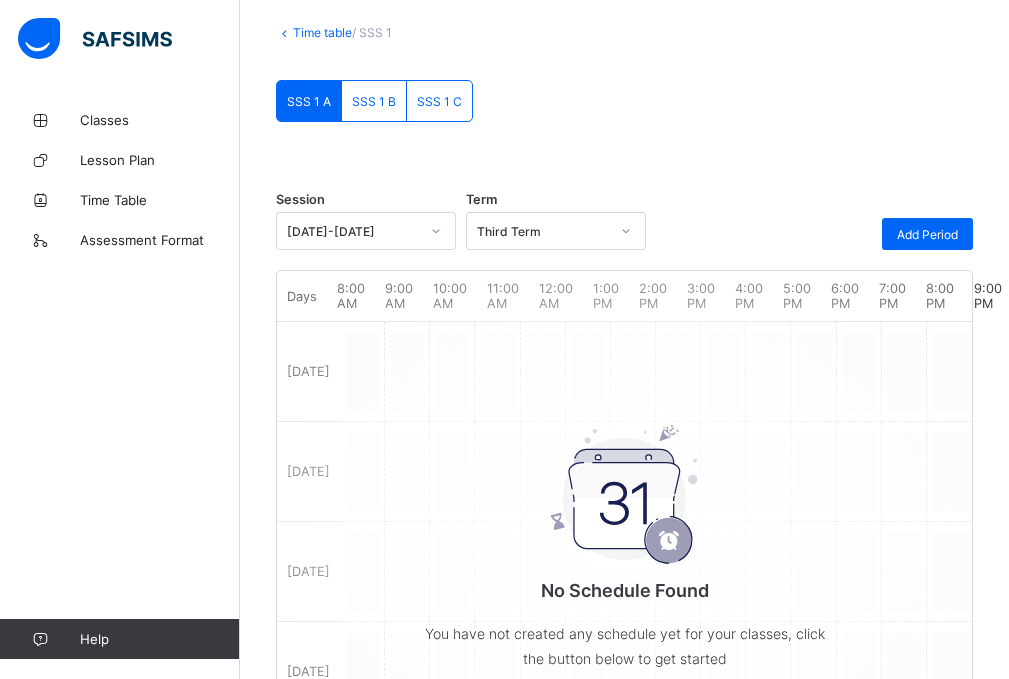 click on "No Schedule Found You have not created any schedule yet for your classes, click the button below to get started   Add period" at bounding box center [624, 527] 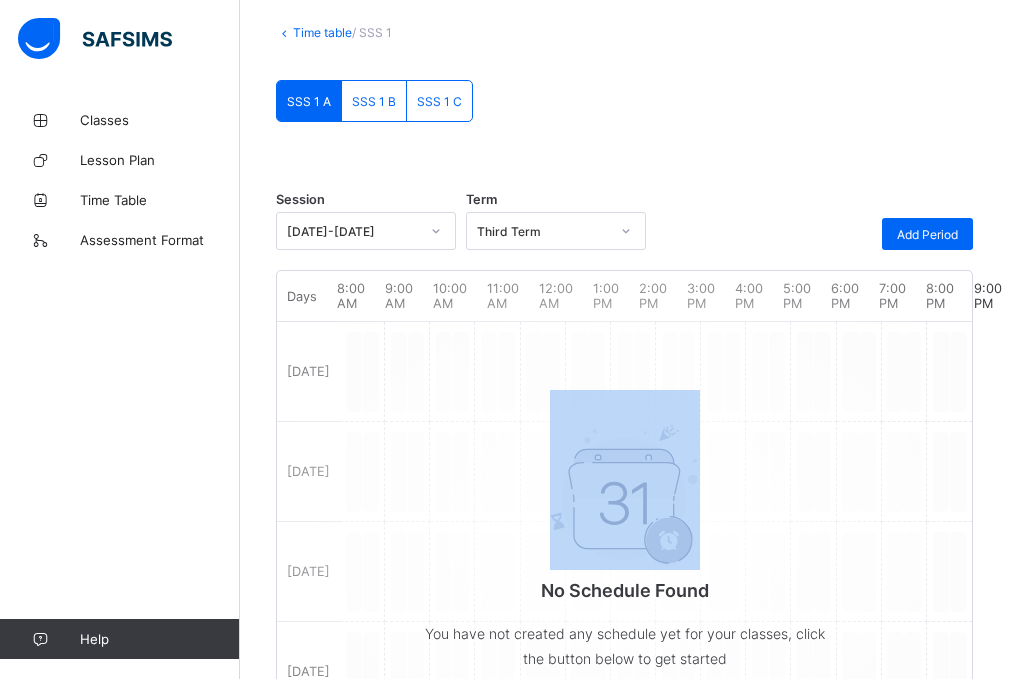 click on "No Schedule Found You have not created any schedule yet for your classes, click the button below to get started   Add period" at bounding box center (624, 527) 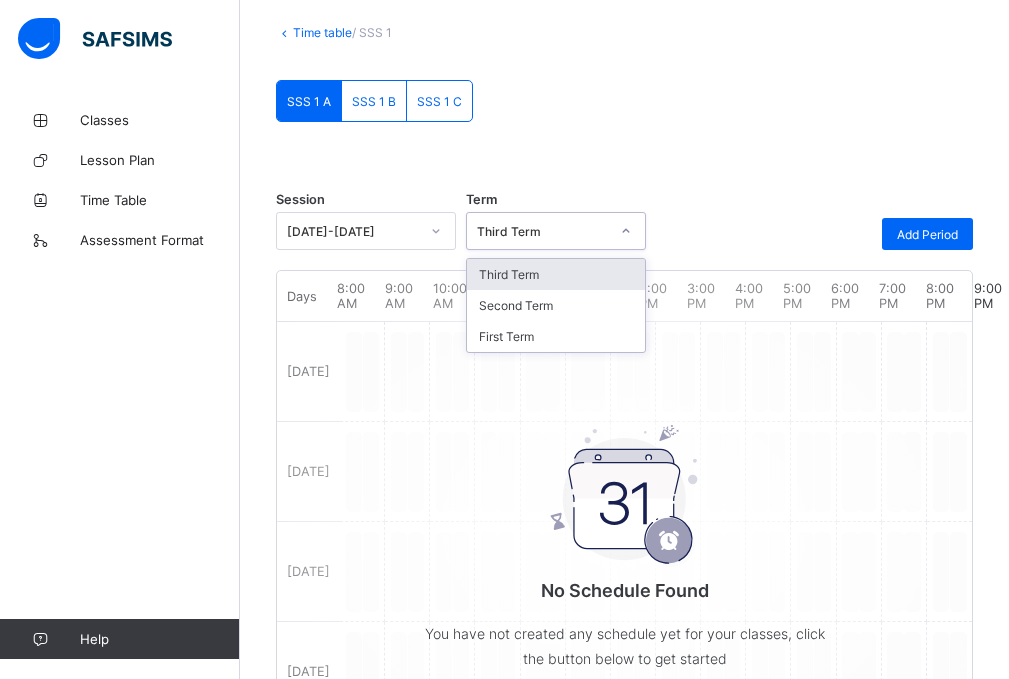 click at bounding box center (626, 231) 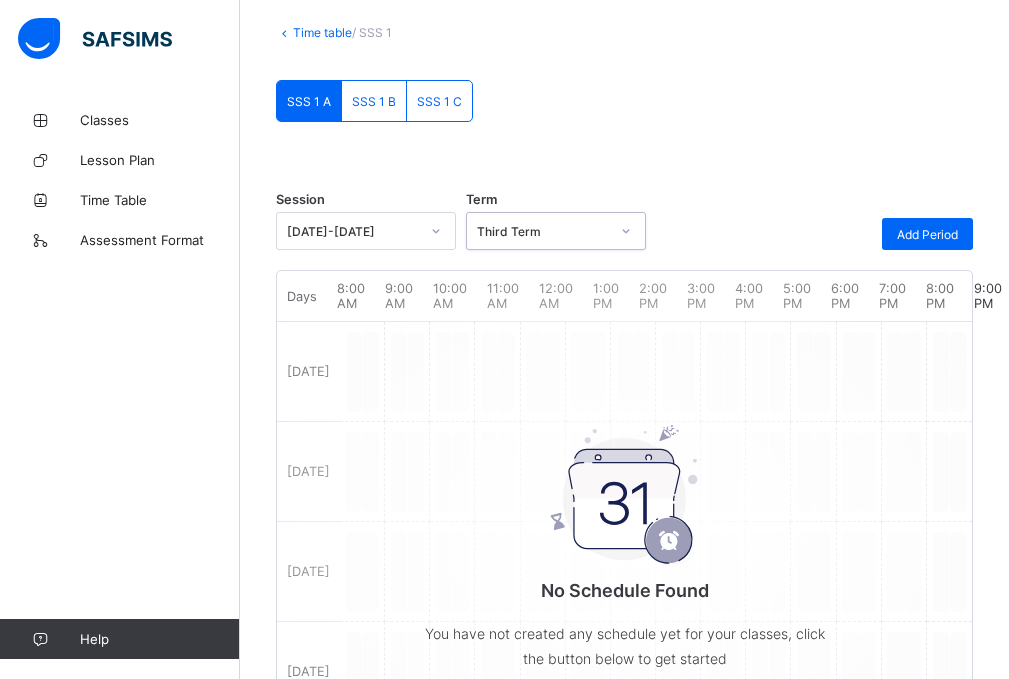 click at bounding box center (626, 231) 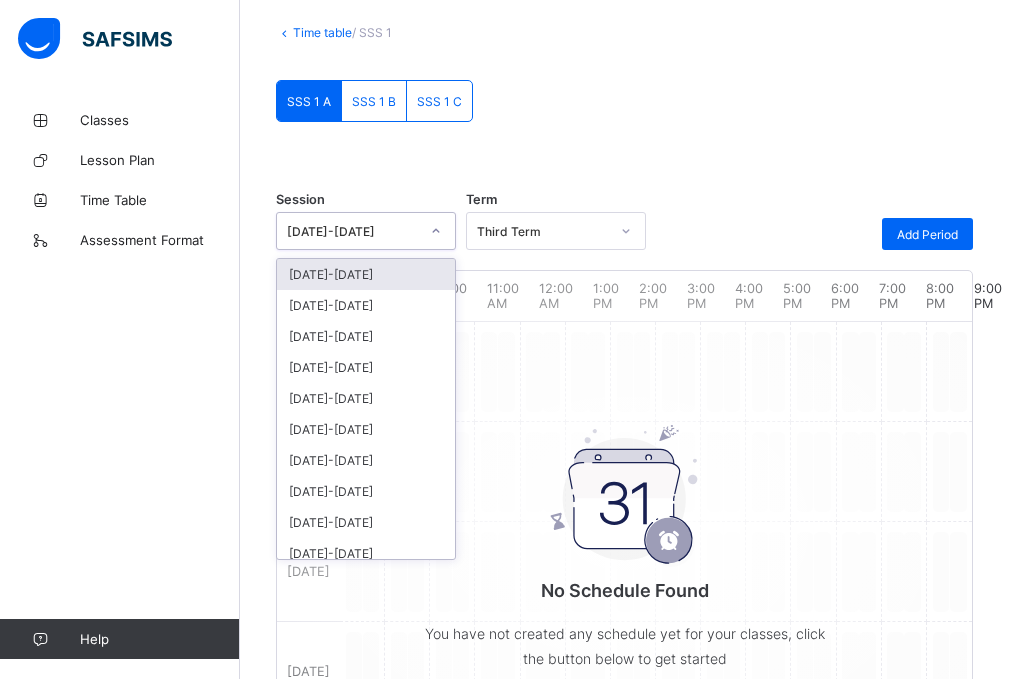 click on "[DATE]-[DATE]" at bounding box center (347, 231) 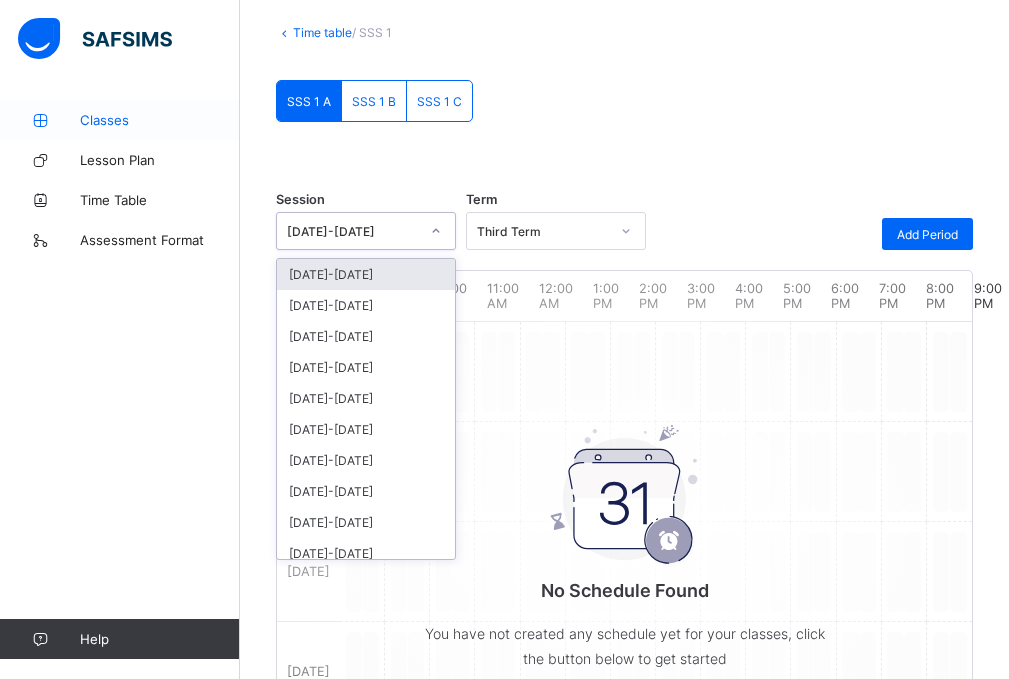 click at bounding box center [40, 120] 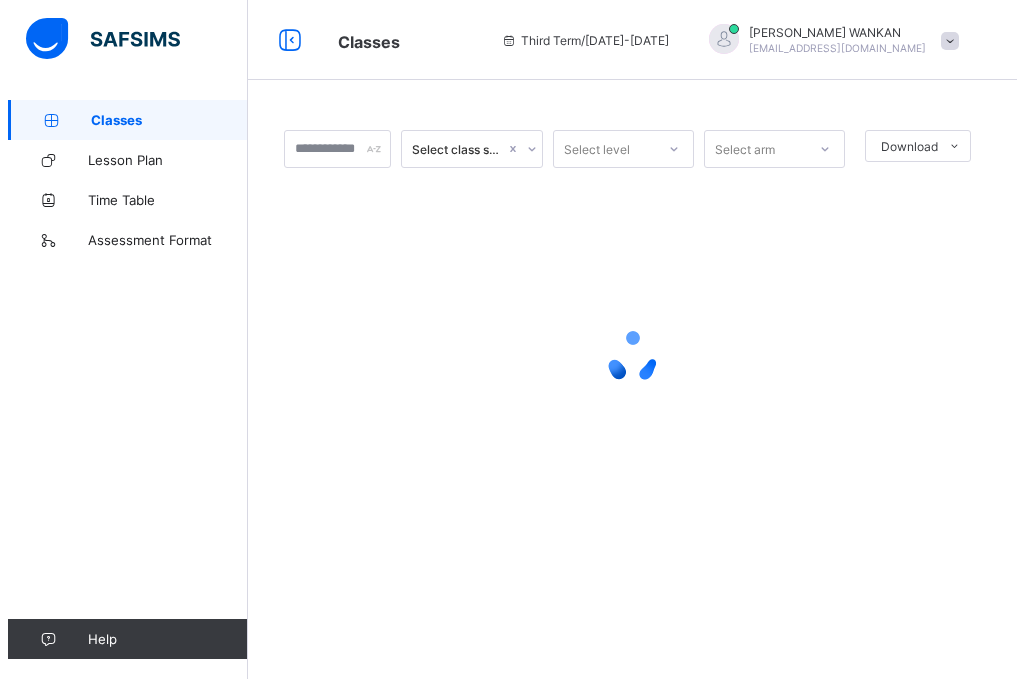 scroll, scrollTop: 0, scrollLeft: 0, axis: both 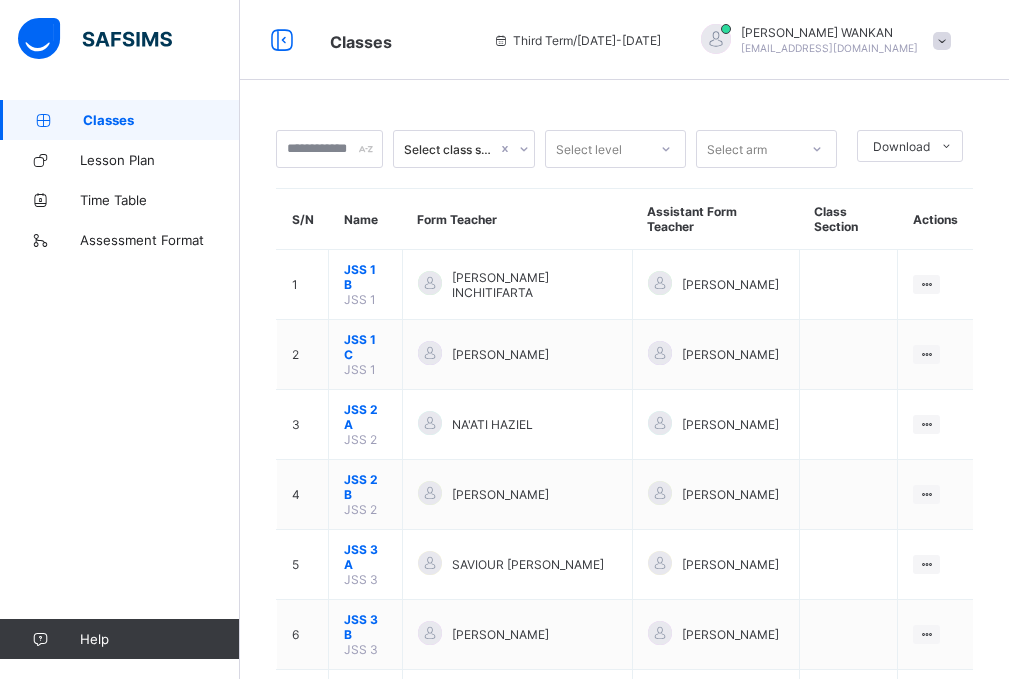 click on "Select arm" at bounding box center (737, 149) 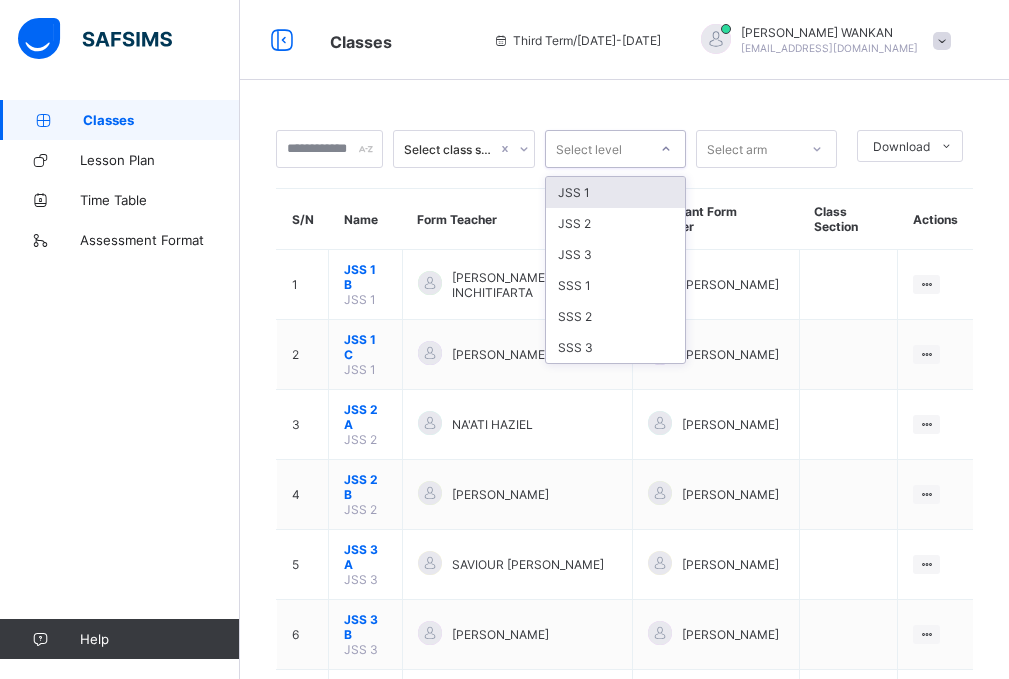 click at bounding box center [666, 149] 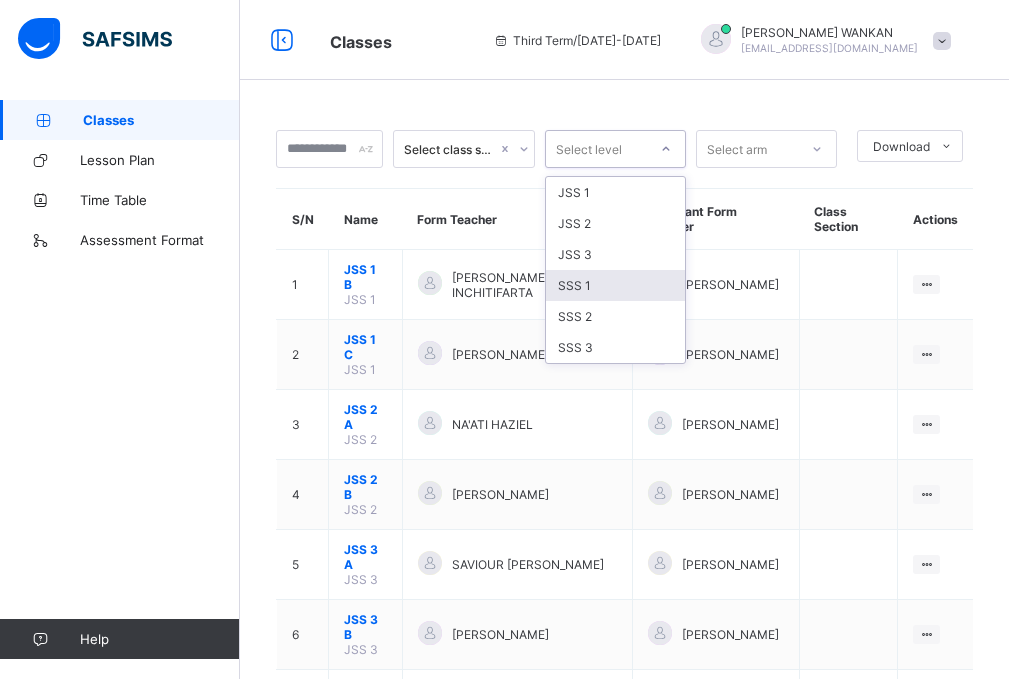 click on "SSS 1" at bounding box center (615, 285) 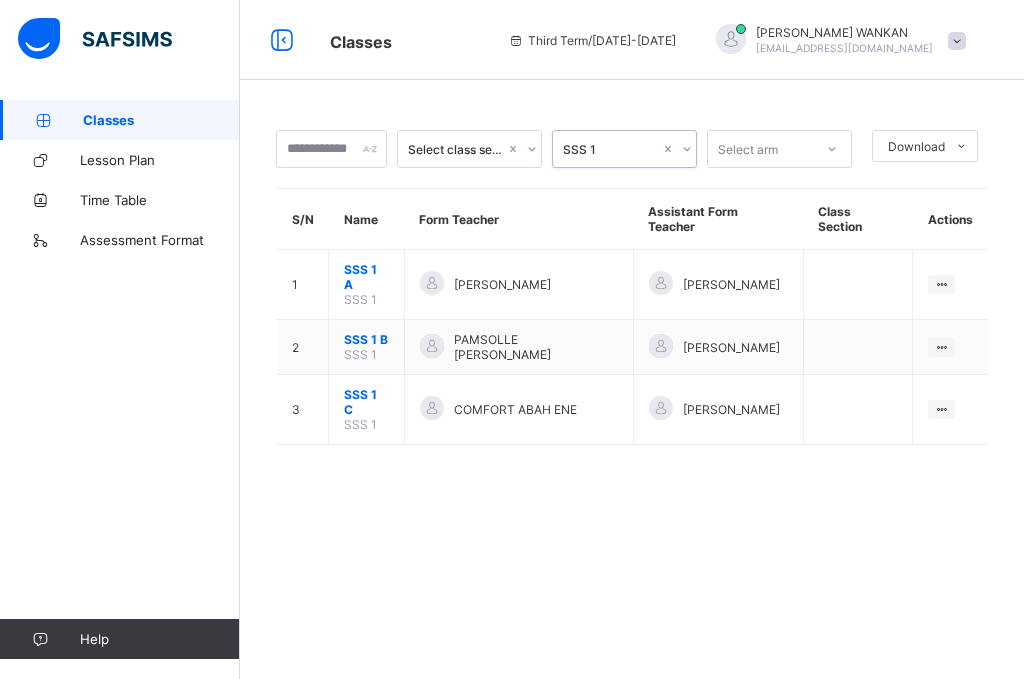 click on "Select class section" at bounding box center (456, 149) 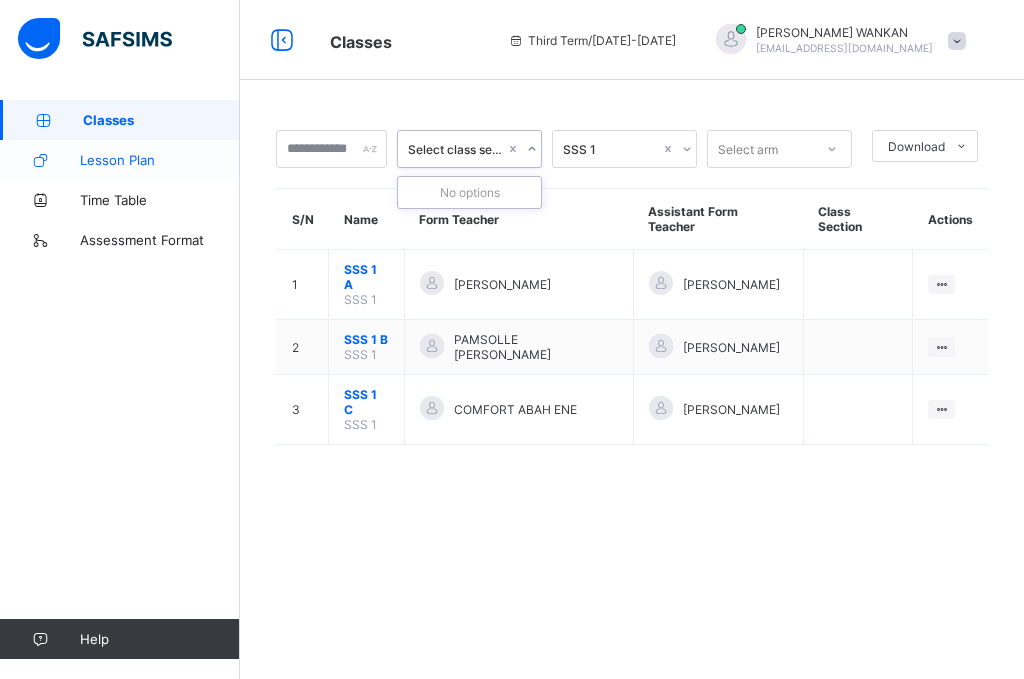 click on "Lesson Plan" at bounding box center (120, 160) 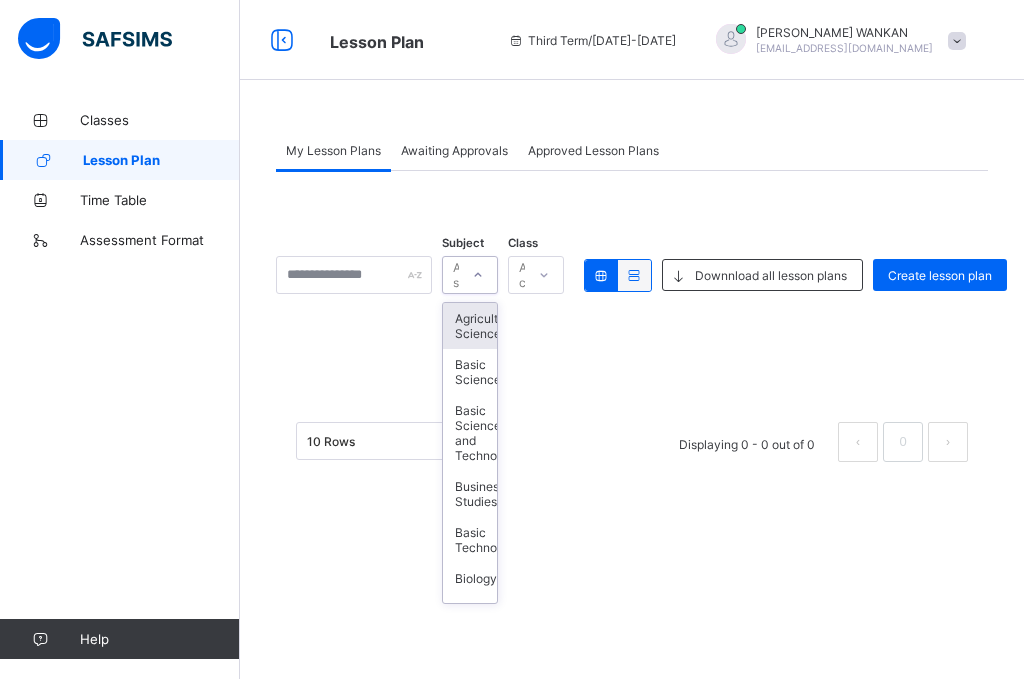 click at bounding box center (478, 275) 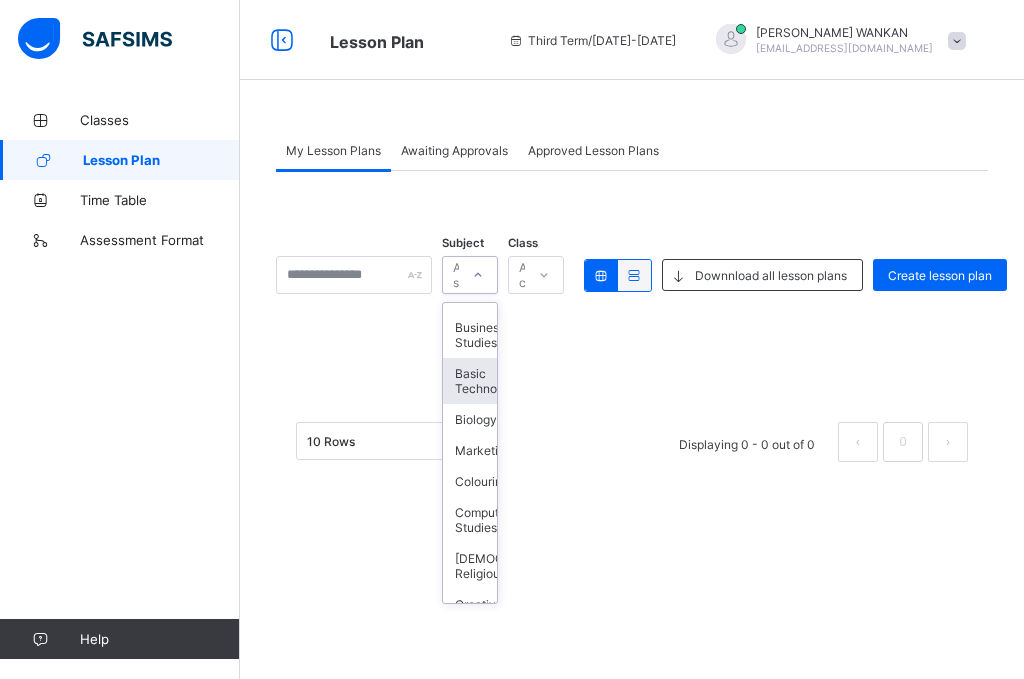 scroll, scrollTop: 200, scrollLeft: 0, axis: vertical 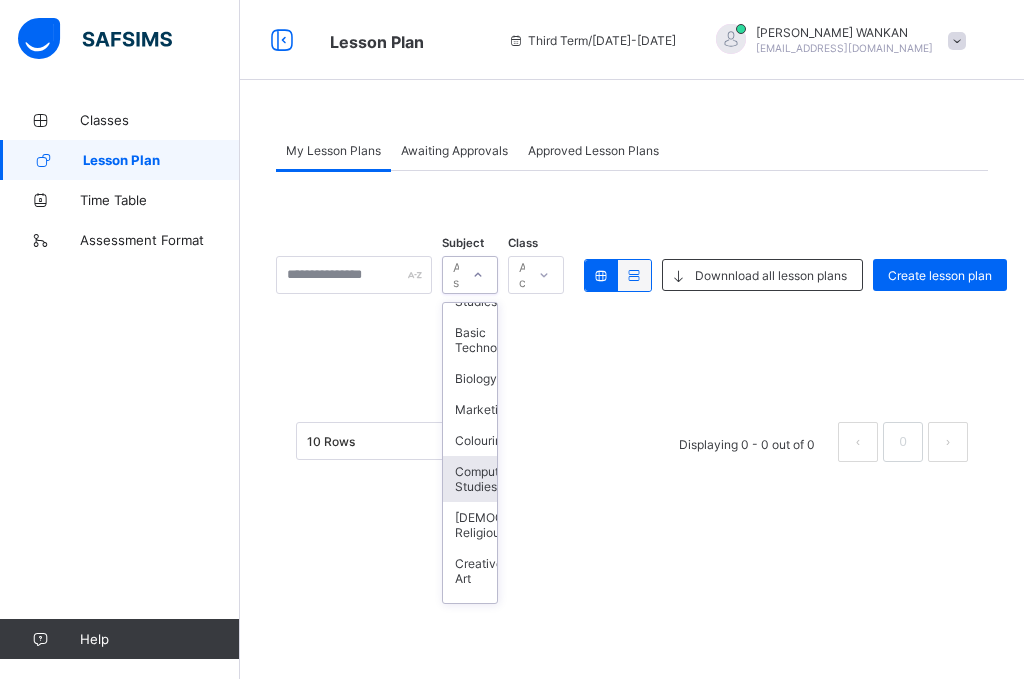 click on "Computer Studies" at bounding box center (470, 479) 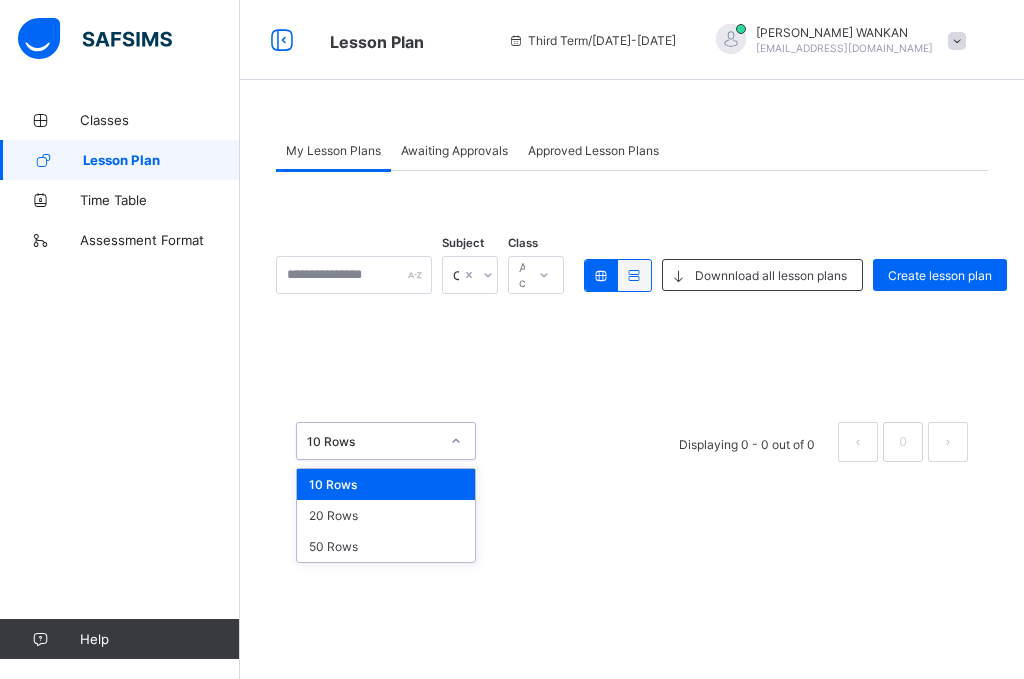 click on "10 Rows" at bounding box center [373, 441] 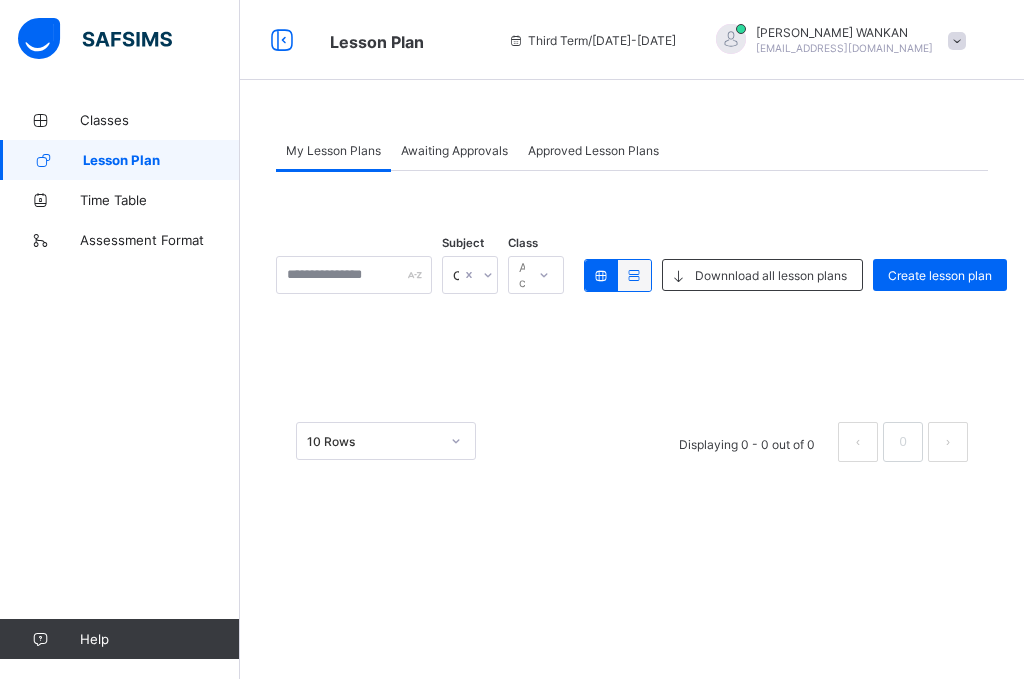 click on "Subject Computer Studies Class All classes   Downnload all lesson plans   Create lesson plan × Delete Lesson Plan This action will delete this lesson plan from the system. Are you sure you want to proceed? Cancel Yes,  Delete 10 Rows Displaying 0 - 0 out of 0 0" at bounding box center (632, 326) 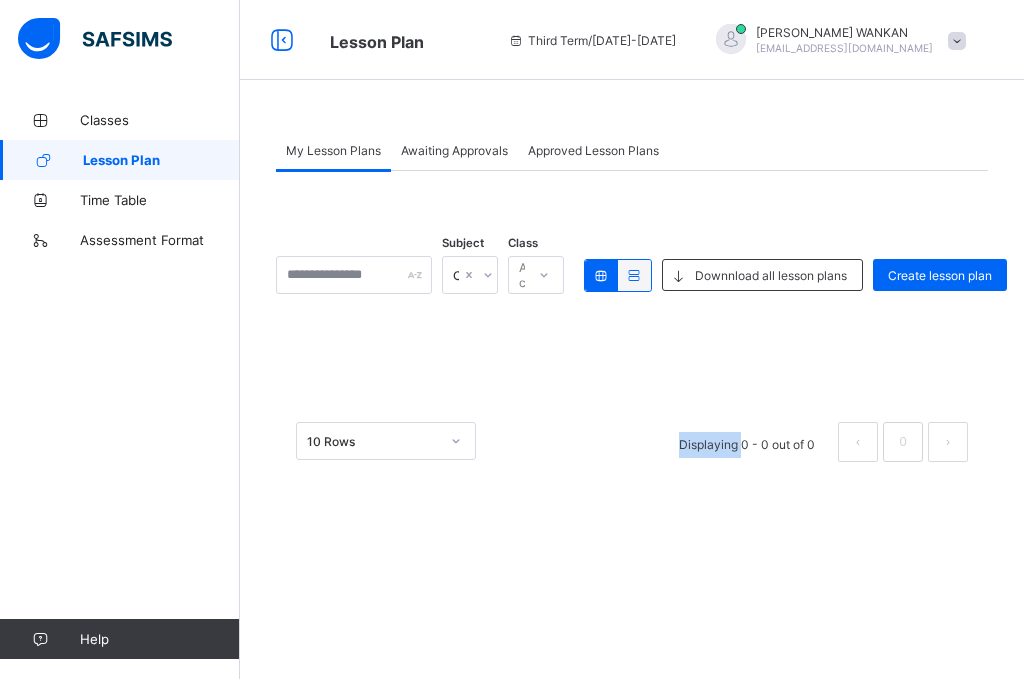 click on "Subject Computer Studies Class All classes   Downnload all lesson plans   Create lesson plan × Delete Lesson Plan This action will delete this lesson plan from the system. Are you sure you want to proceed? Cancel Yes,  Delete 10 Rows Displaying 0 - 0 out of 0 0" at bounding box center (632, 326) 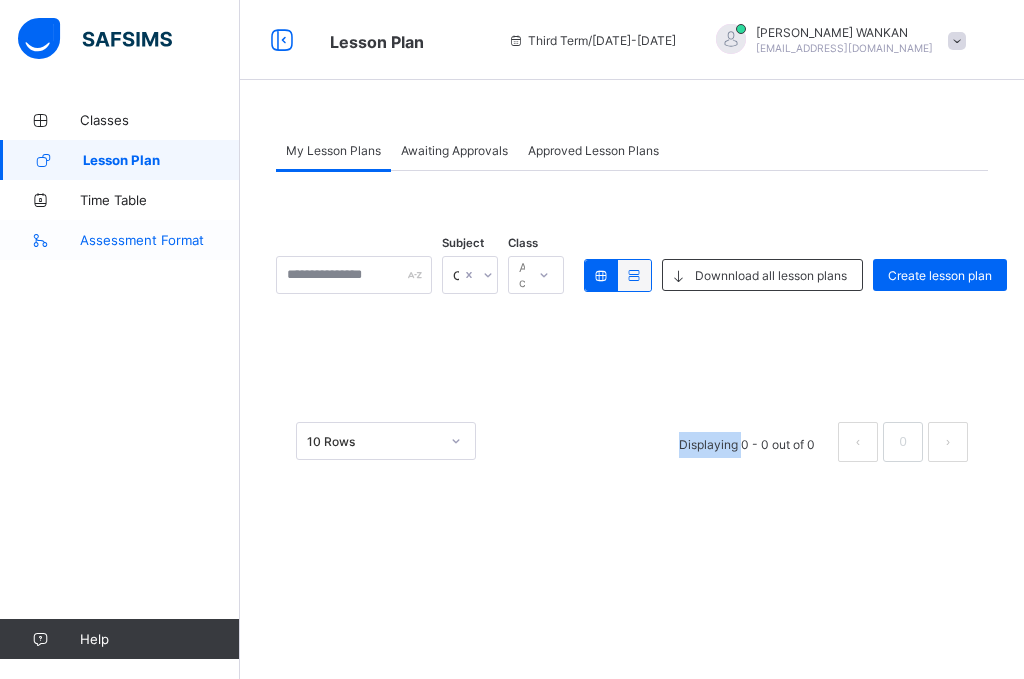 click on "Assessment Format" at bounding box center (120, 240) 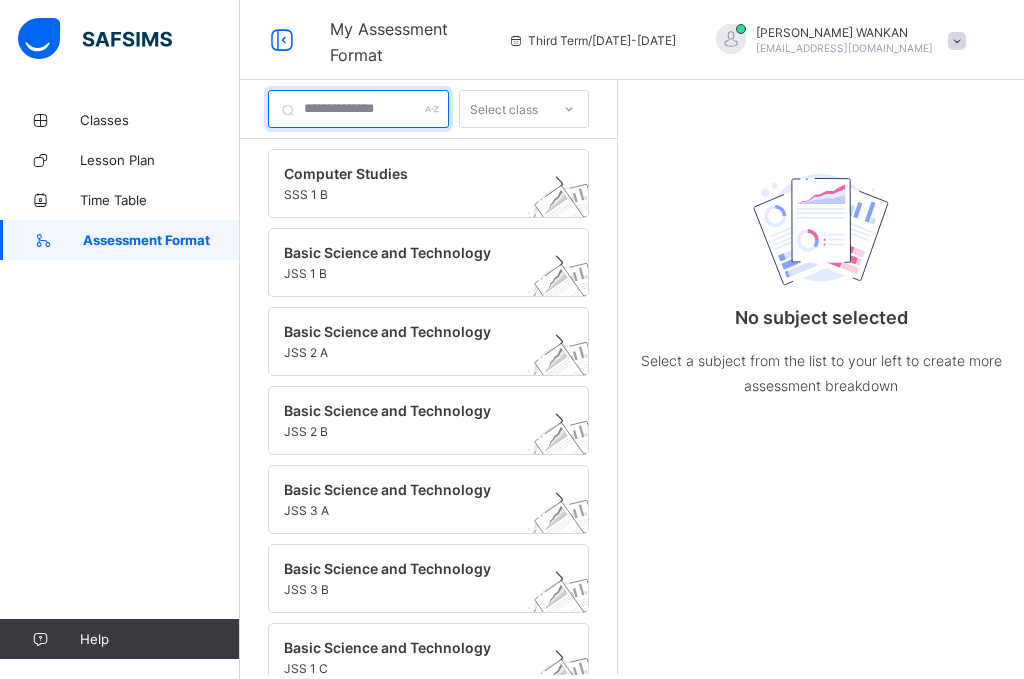 click at bounding box center (358, 109) 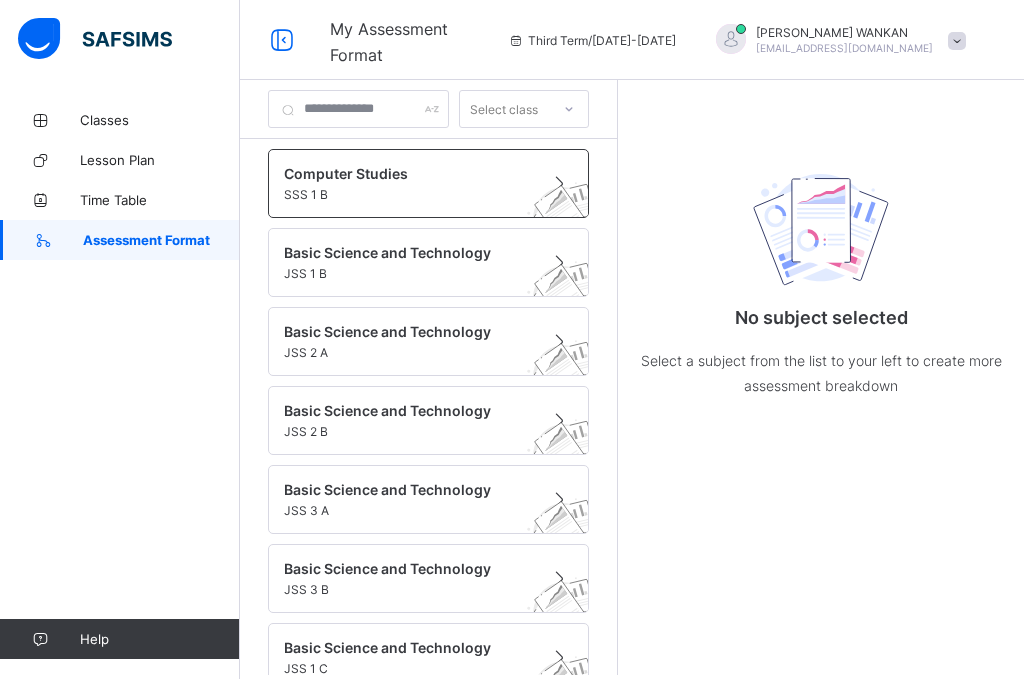 click on "Computer Studies" at bounding box center (409, 173) 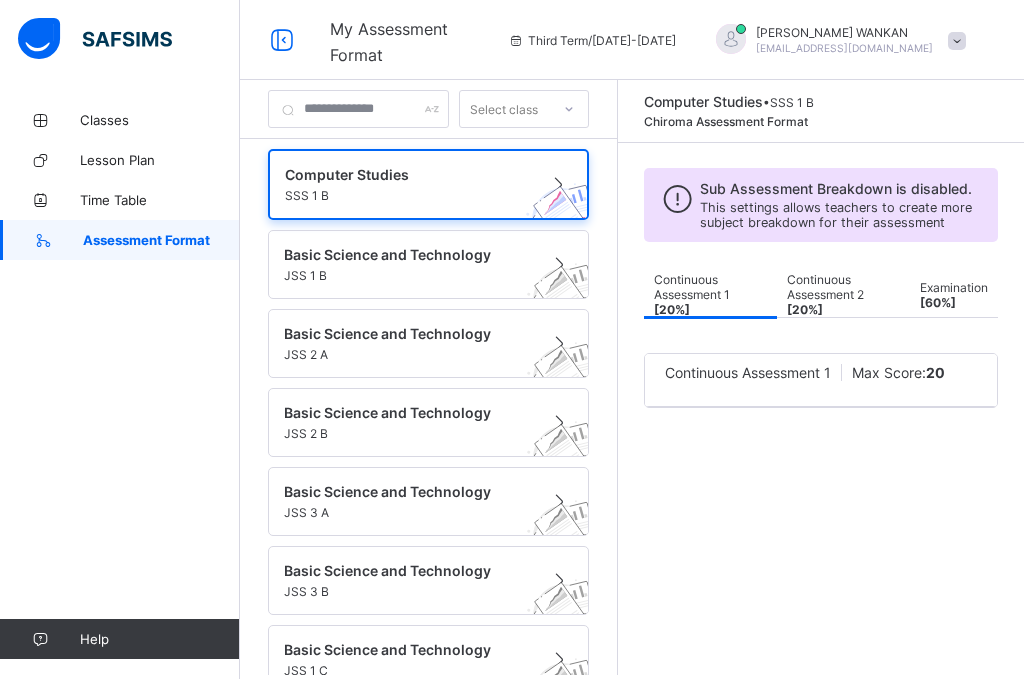 click on "Select class" at bounding box center [505, 109] 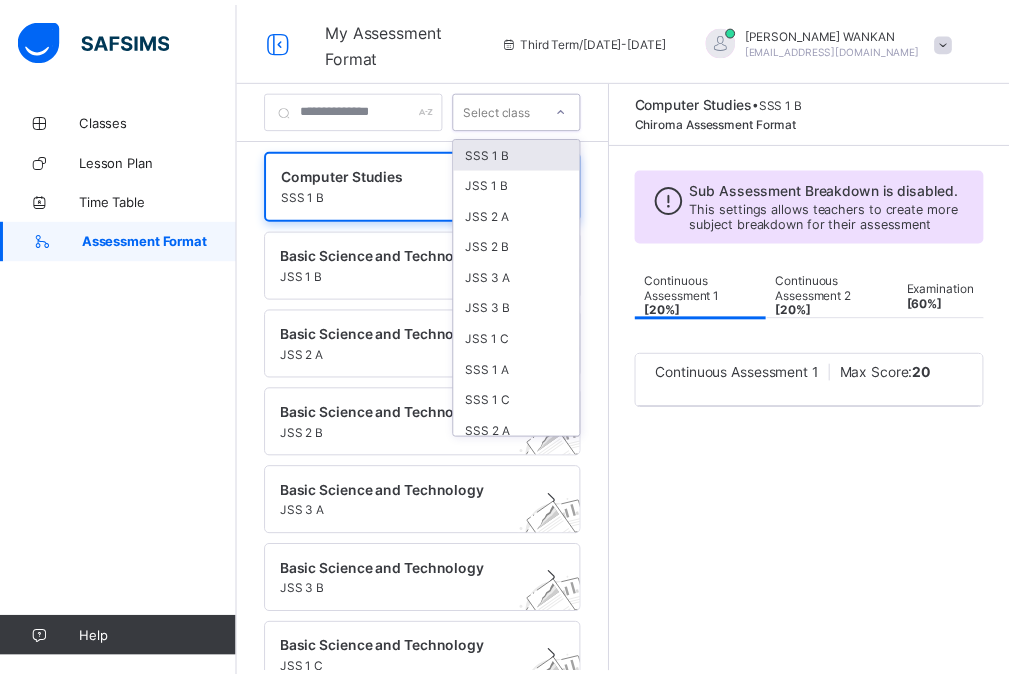 scroll, scrollTop: 134, scrollLeft: 0, axis: vertical 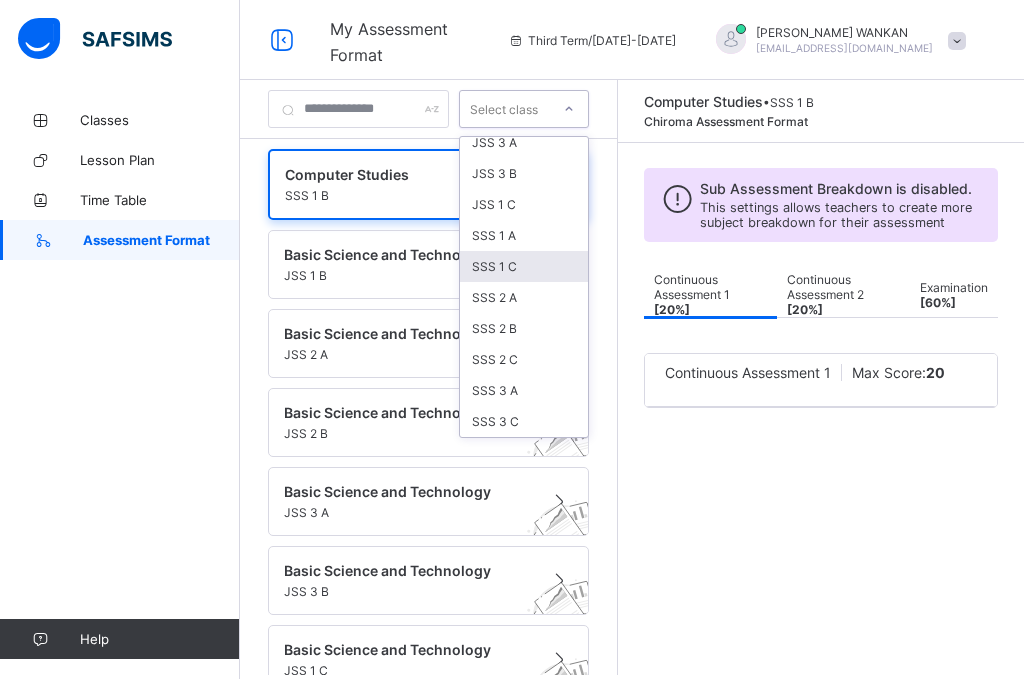 click on "SSS 1 C" at bounding box center [524, 266] 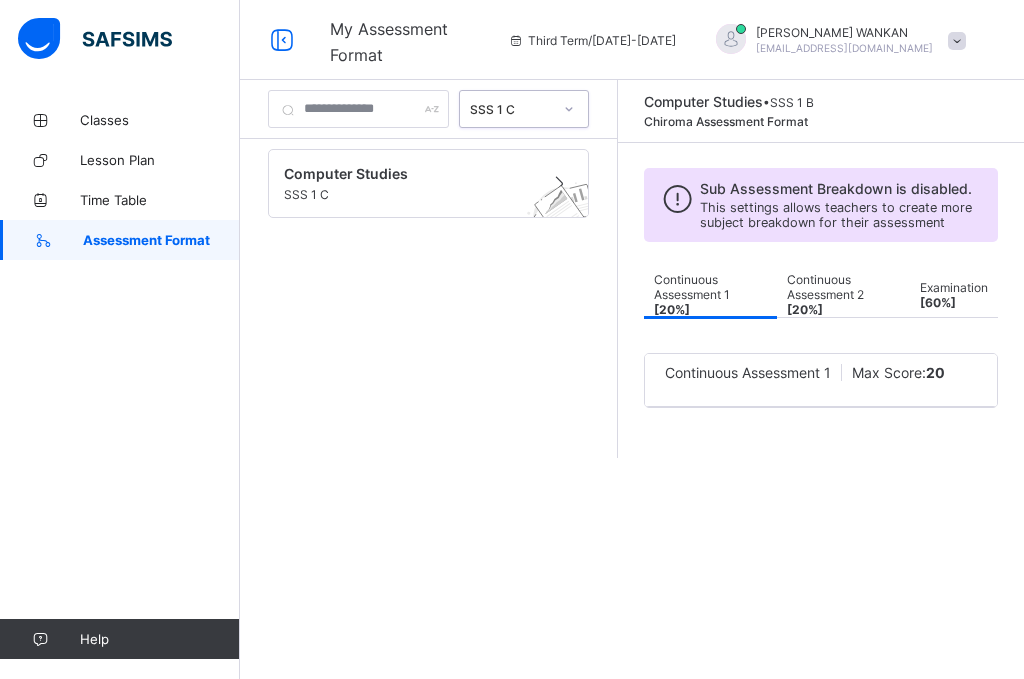 click on "Computer Studies     SSS 1 C" at bounding box center [428, 328] 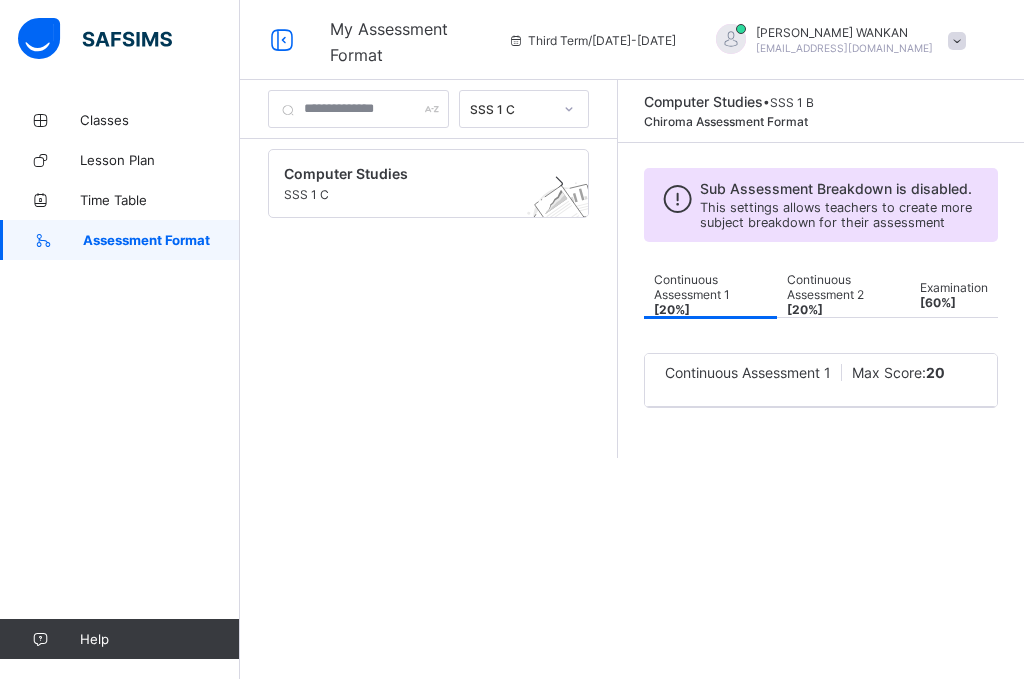 click at bounding box center [40, 639] 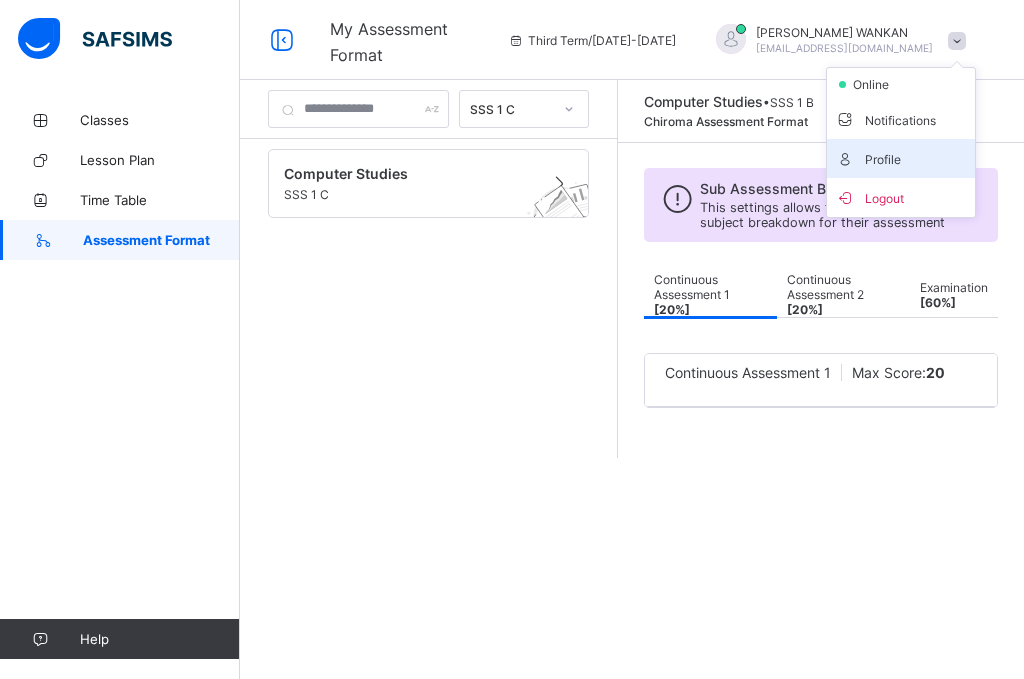 click on "Profile" at bounding box center (901, 158) 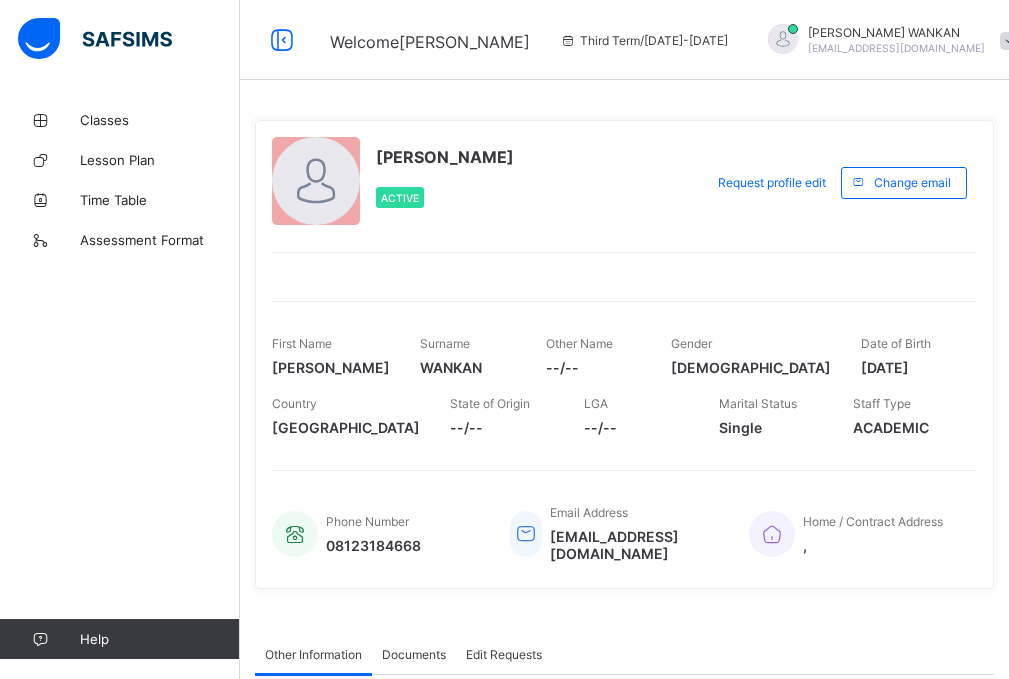 click on "Request profile edit Change email" at bounding box center (840, 182) 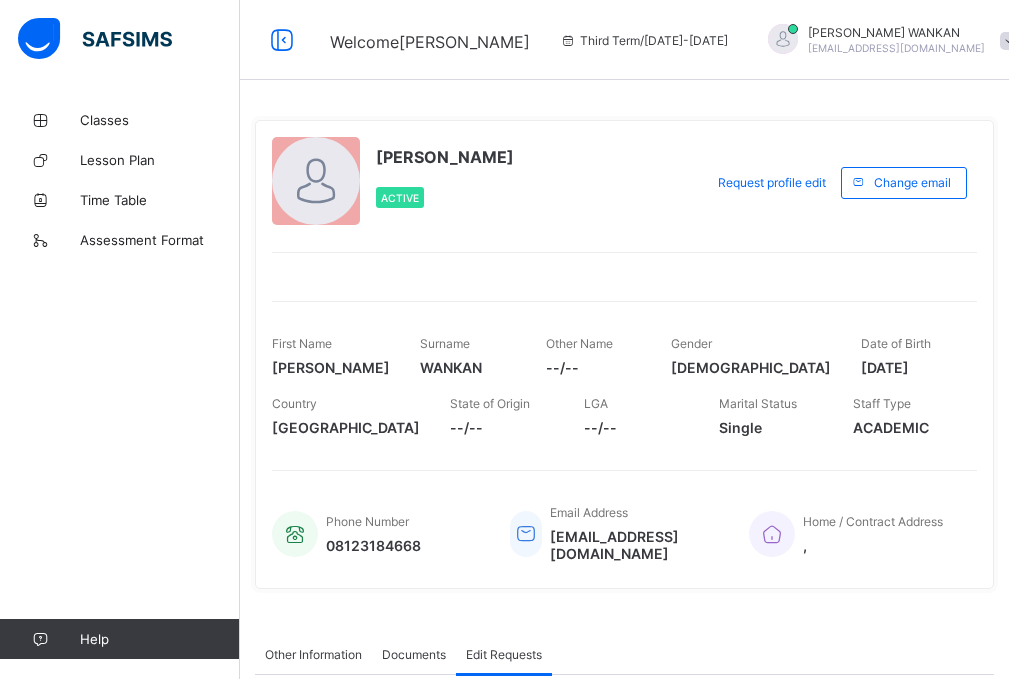 click on "--/--" at bounding box center (636, 427) 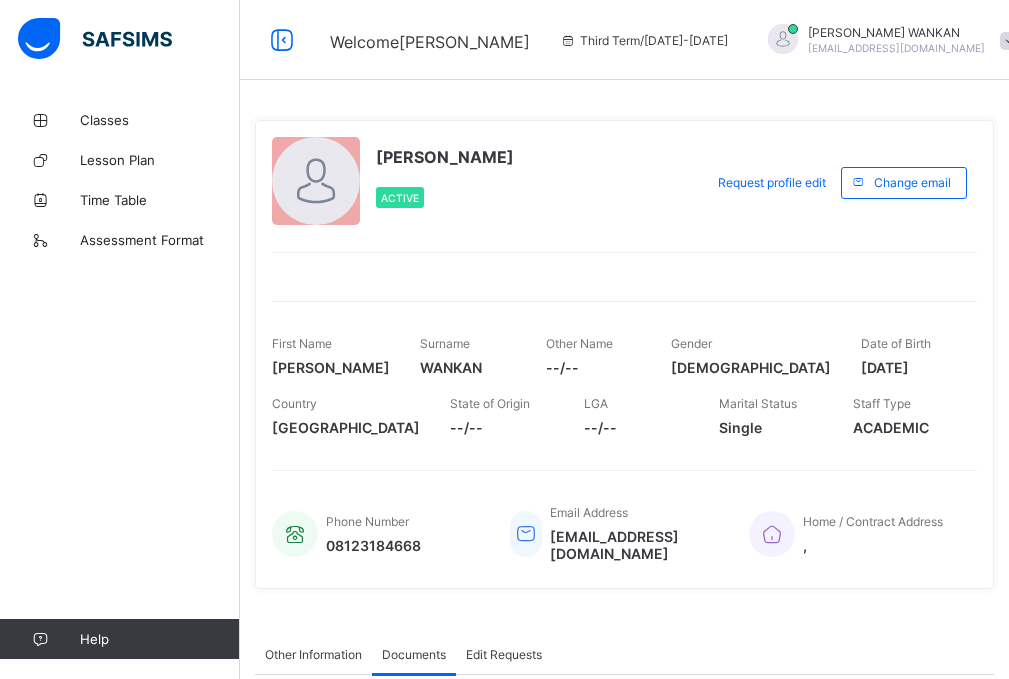 click on "Documents" at bounding box center (414, 654) 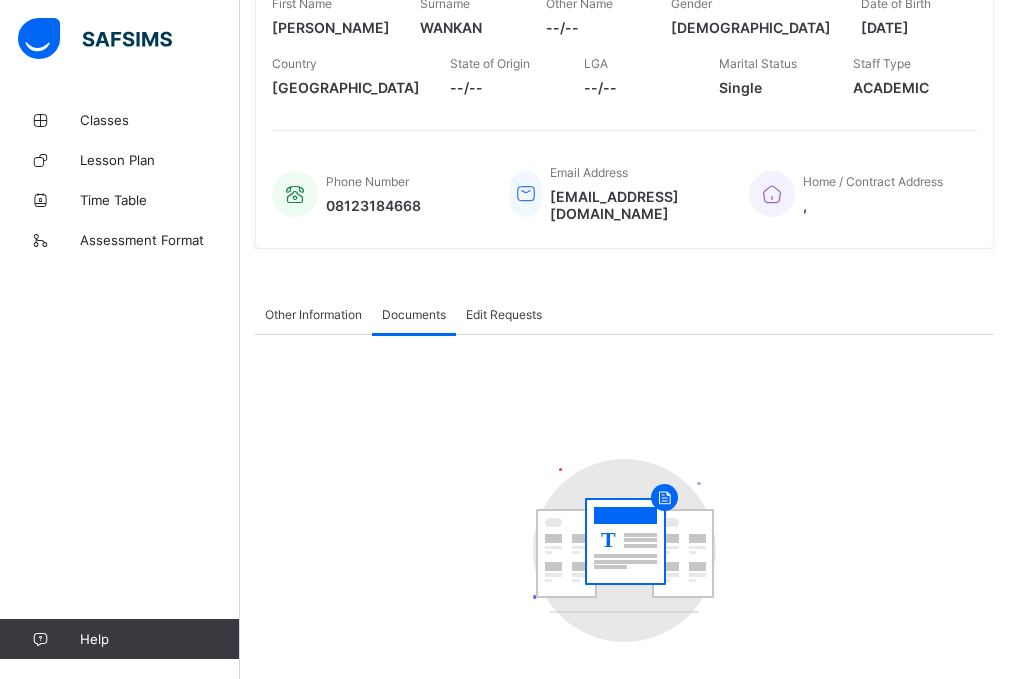 scroll, scrollTop: 360, scrollLeft: 0, axis: vertical 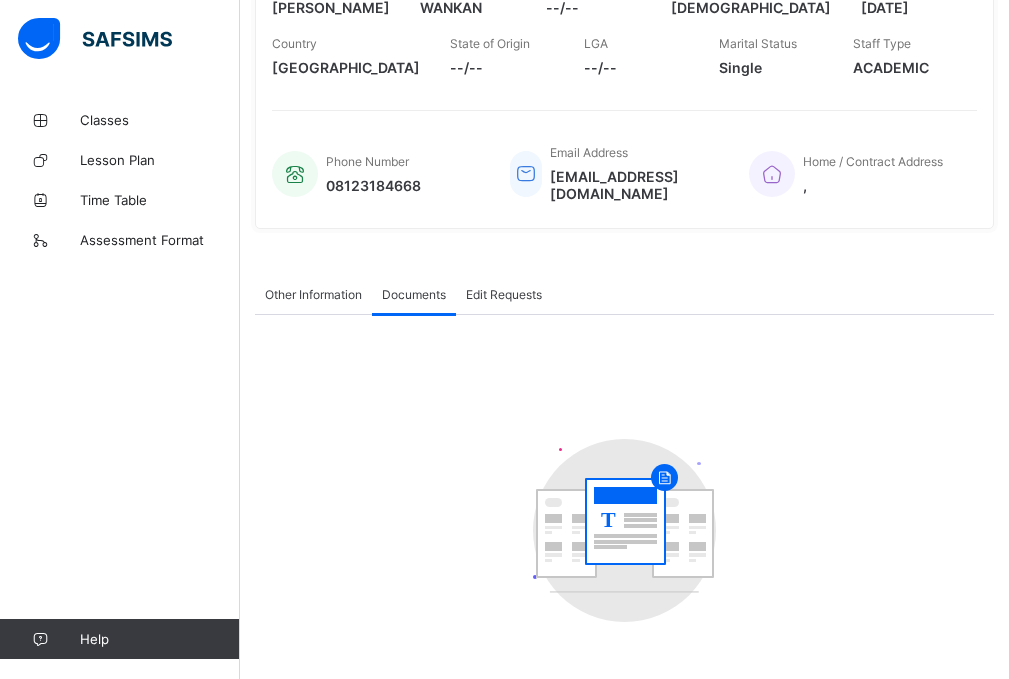 click 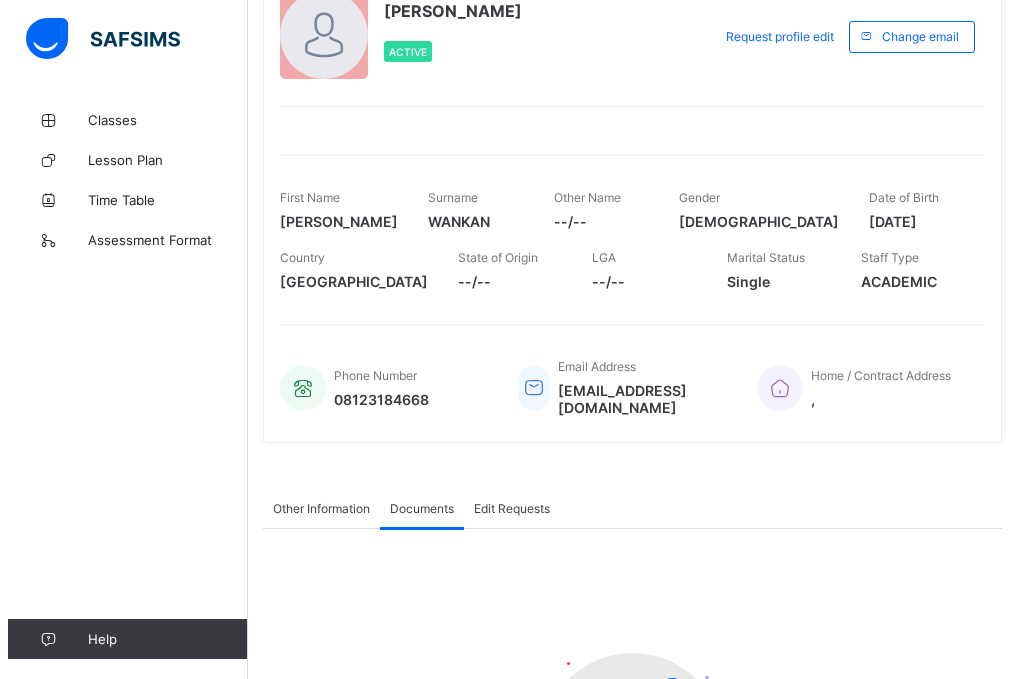 scroll, scrollTop: 0, scrollLeft: 0, axis: both 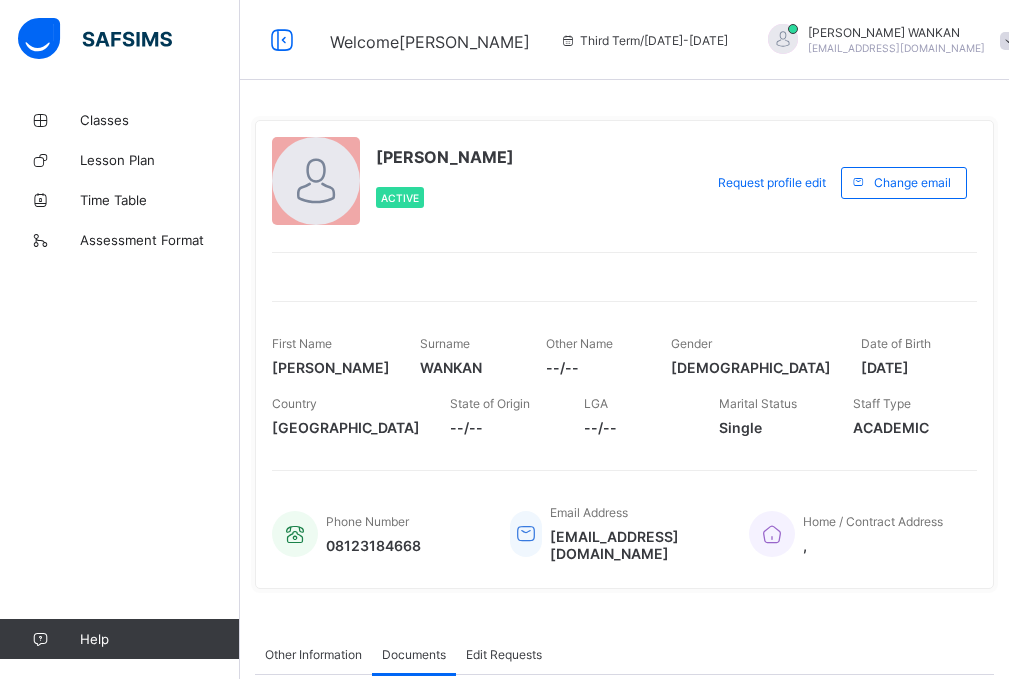 click at bounding box center [1009, 41] 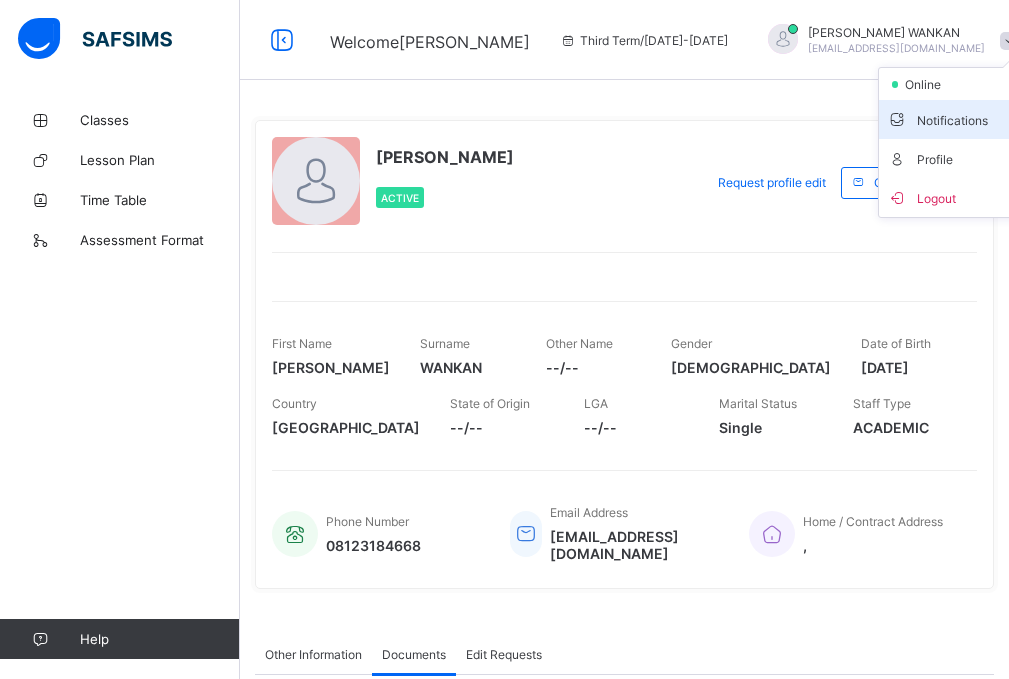 click on "Notifications" at bounding box center (953, 119) 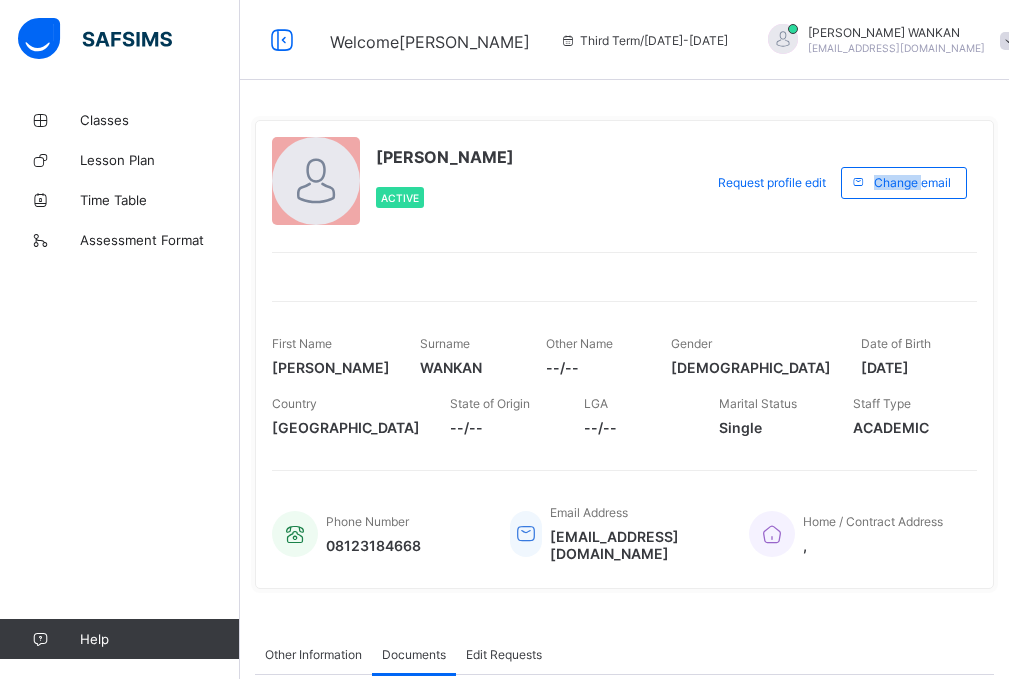 click on "[PERSON_NAME]   Active   Request profile edit Change email First Name [PERSON_NAME] Surname WANKAN Other Name --/-- Gender [DEMOGRAPHIC_DATA] Date of Birth [DEMOGRAPHIC_DATA] Country [DEMOGRAPHIC_DATA] State of Origin --/-- LGA --/-- Marital Status [DEMOGRAPHIC_DATA] Staff Type ACADEMIC Phone Number 08123184668 Email Address [EMAIL_ADDRESS][DOMAIN_NAME] Home / Contract Address  ," at bounding box center (624, 354) 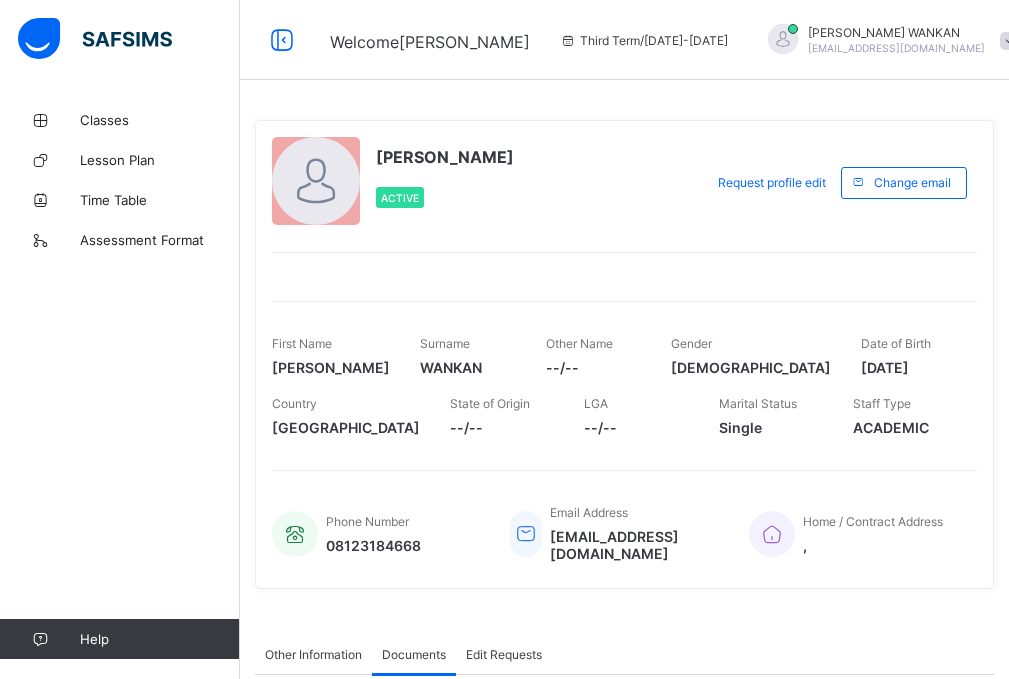 click at bounding box center [1009, 41] 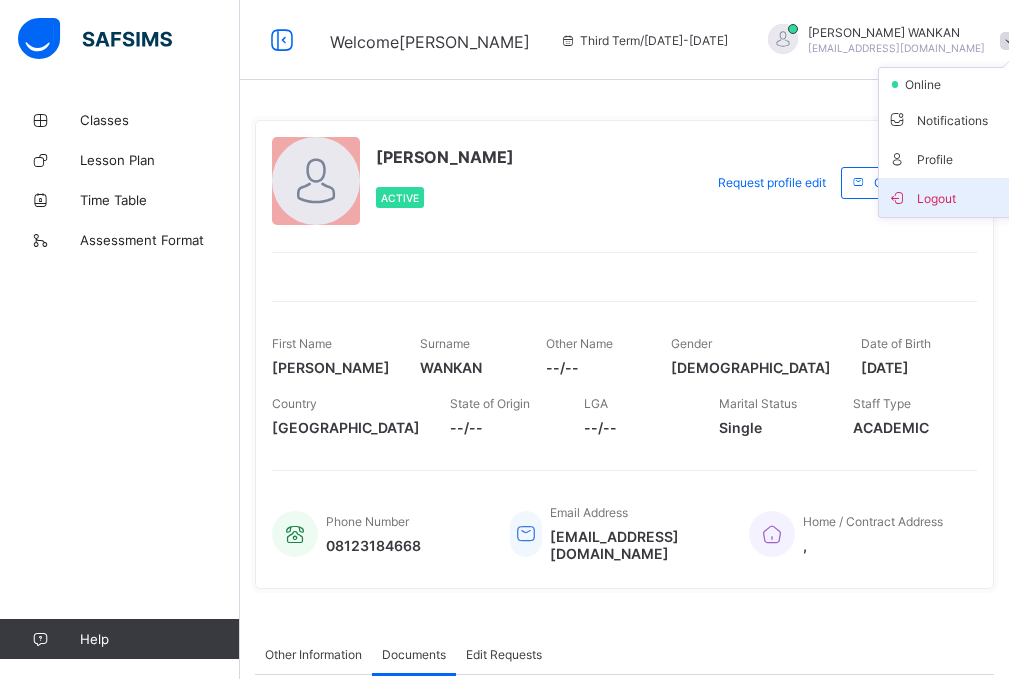 click on "Logout" at bounding box center [953, 197] 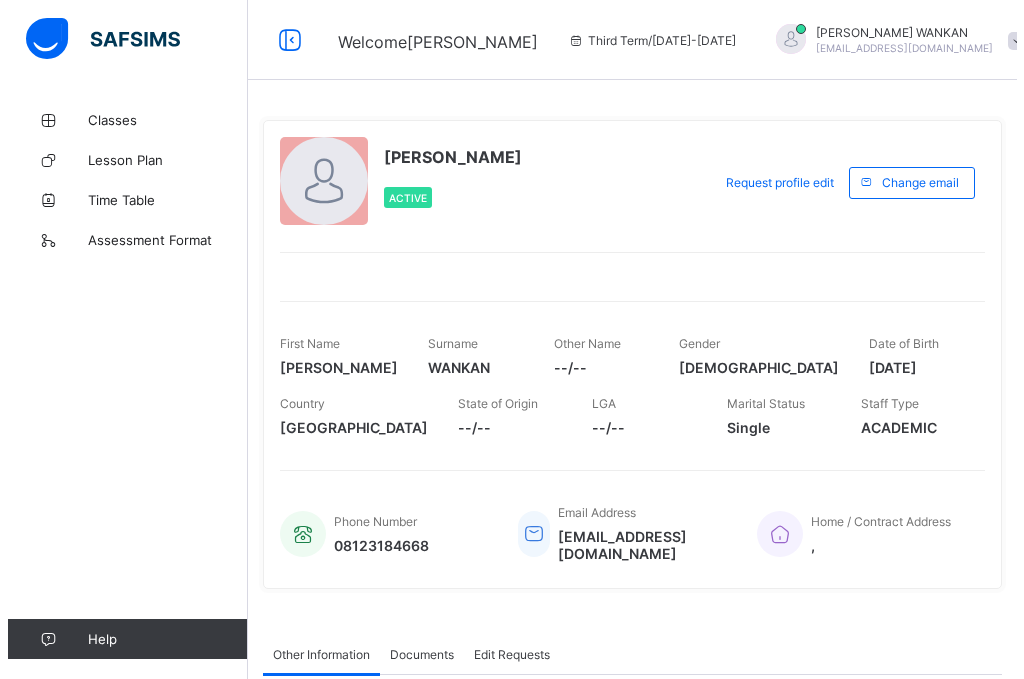scroll, scrollTop: 0, scrollLeft: 0, axis: both 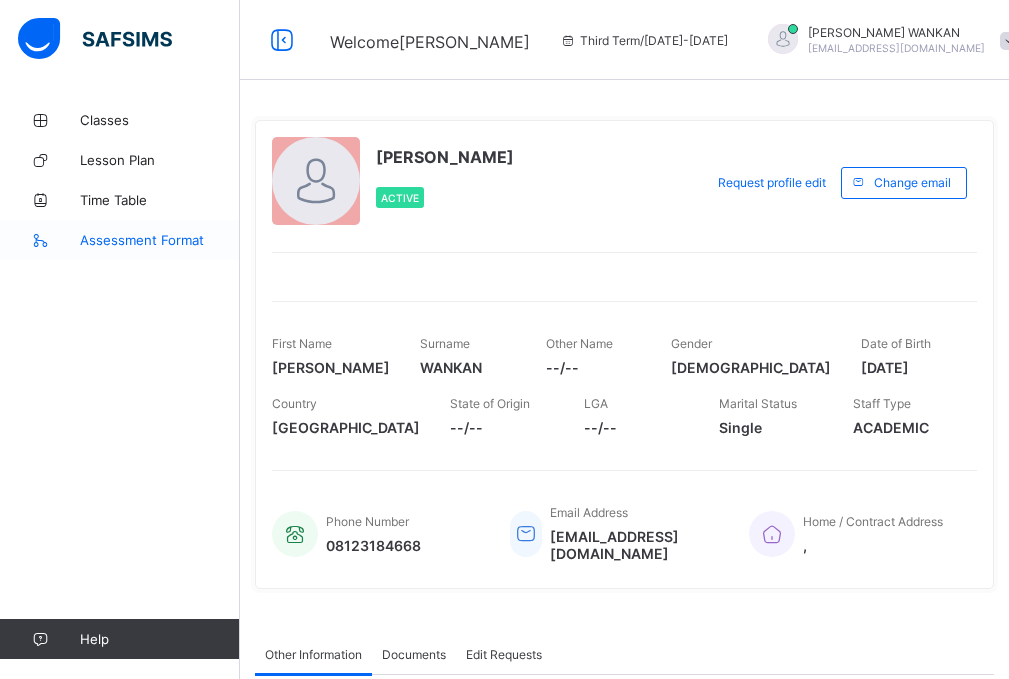 click on "Assessment Format" at bounding box center [160, 240] 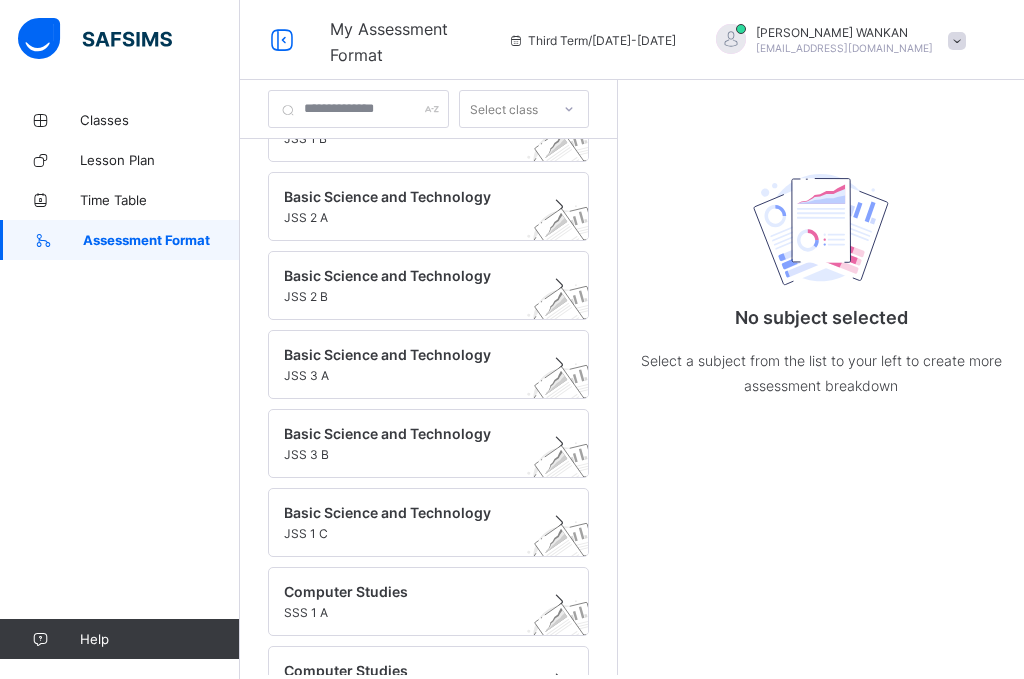scroll, scrollTop: 151, scrollLeft: 0, axis: vertical 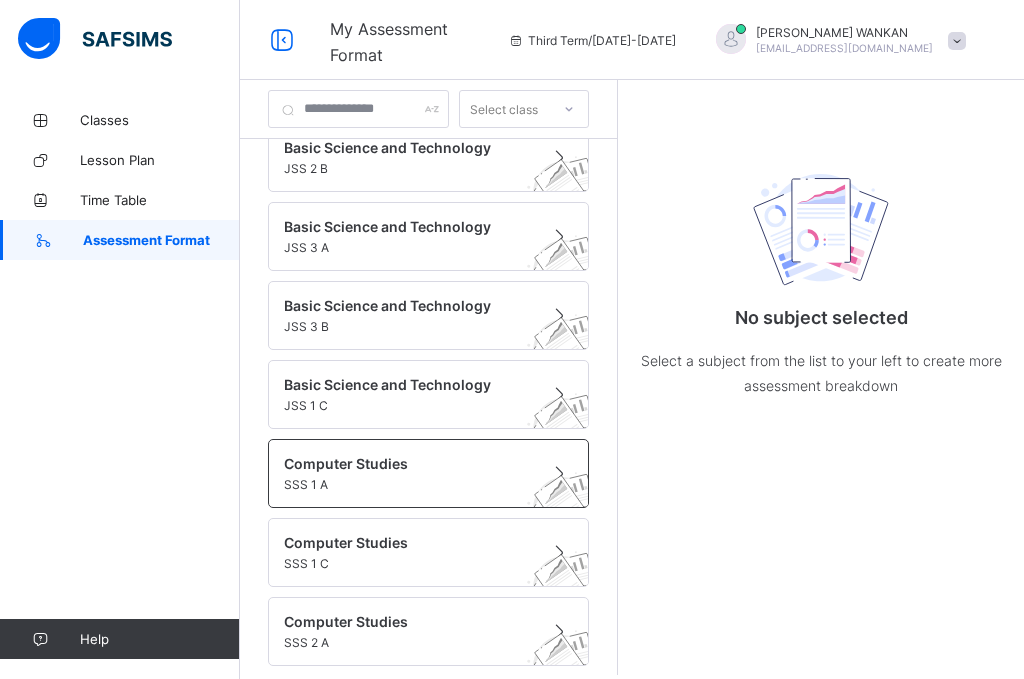 click on "Computer Studies     SSS 1 A" at bounding box center (409, 473) 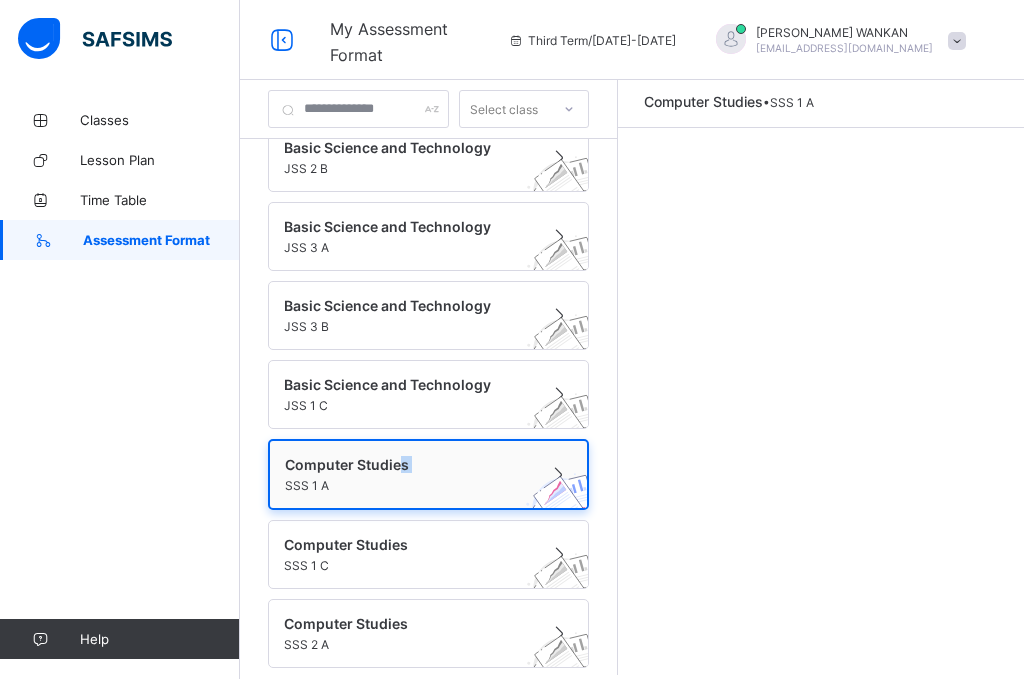 click on "Computer Studies" at bounding box center (409, 464) 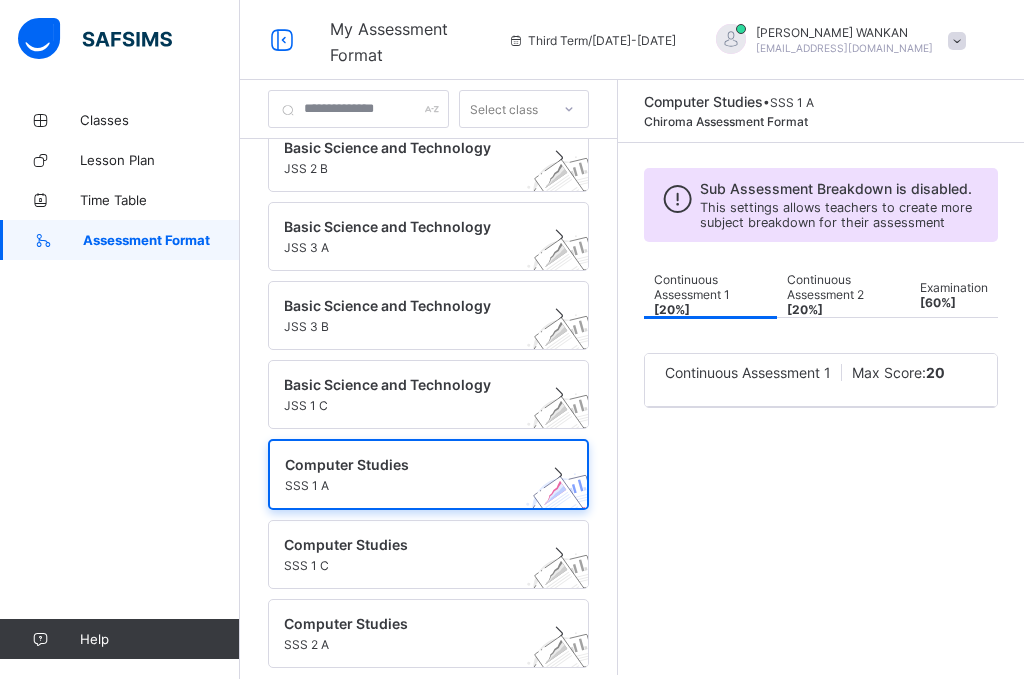 click at bounding box center (678, 199) 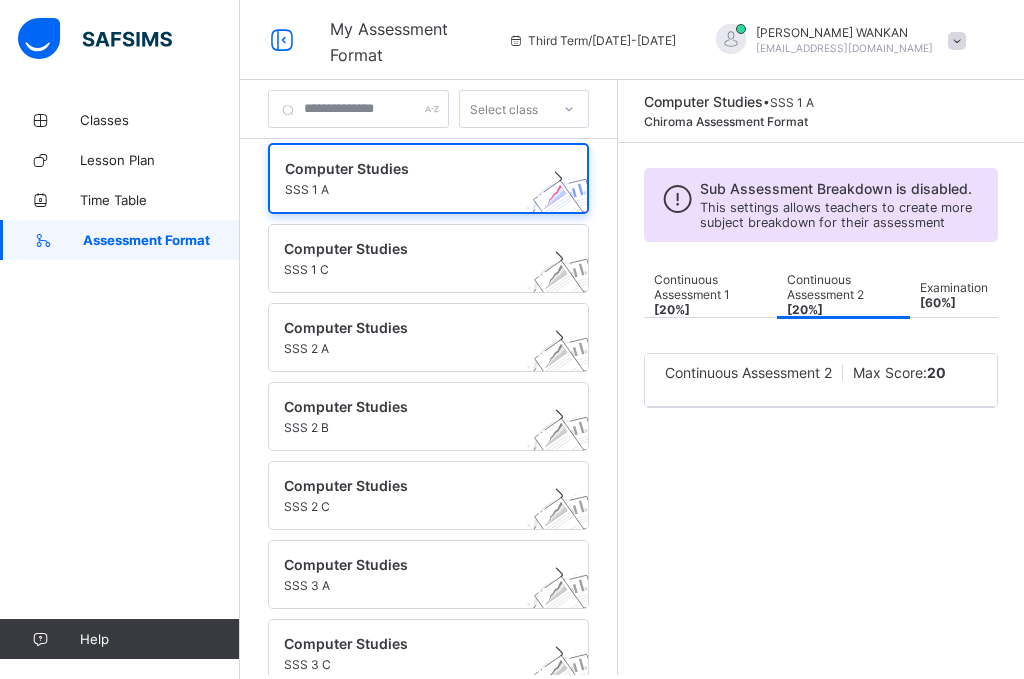 scroll, scrollTop: 563, scrollLeft: 0, axis: vertical 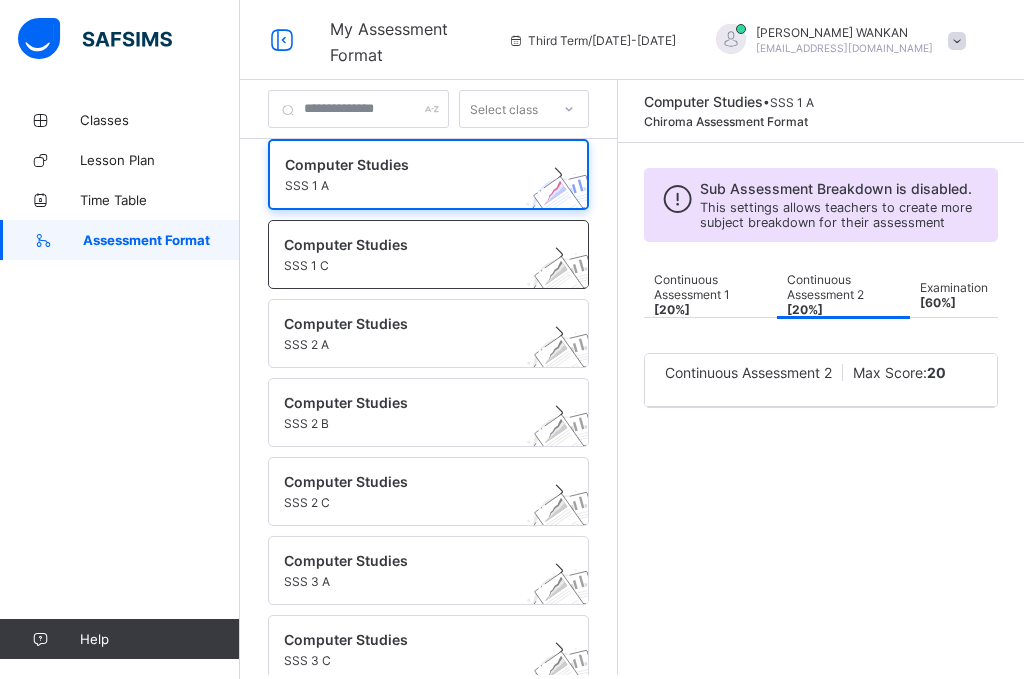click at bounding box center [559, 255] 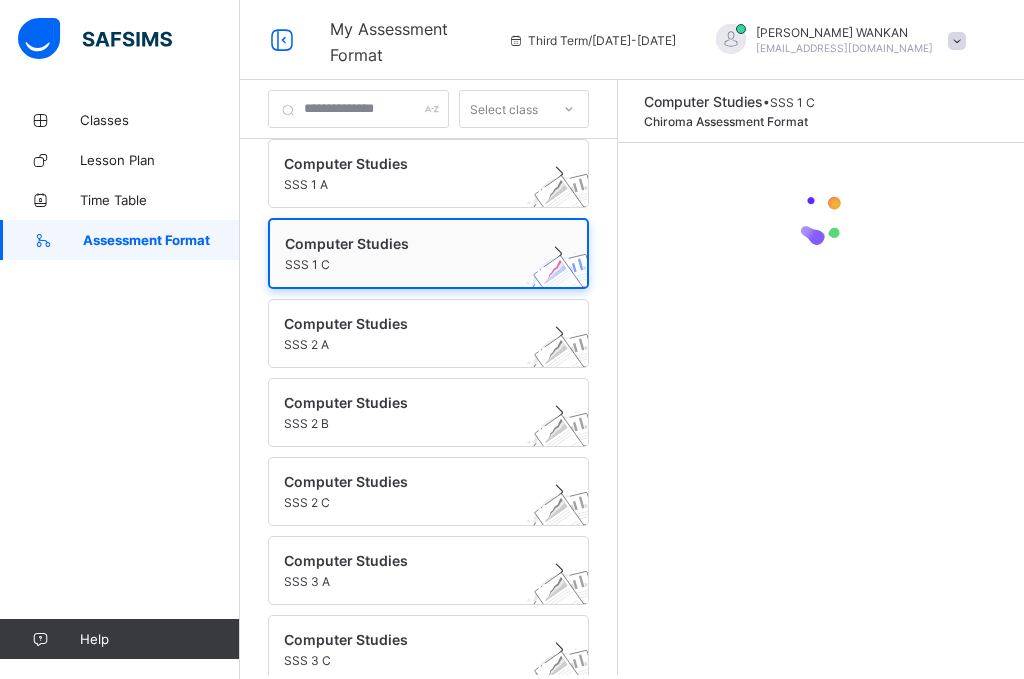 click at bounding box center (565, 290) 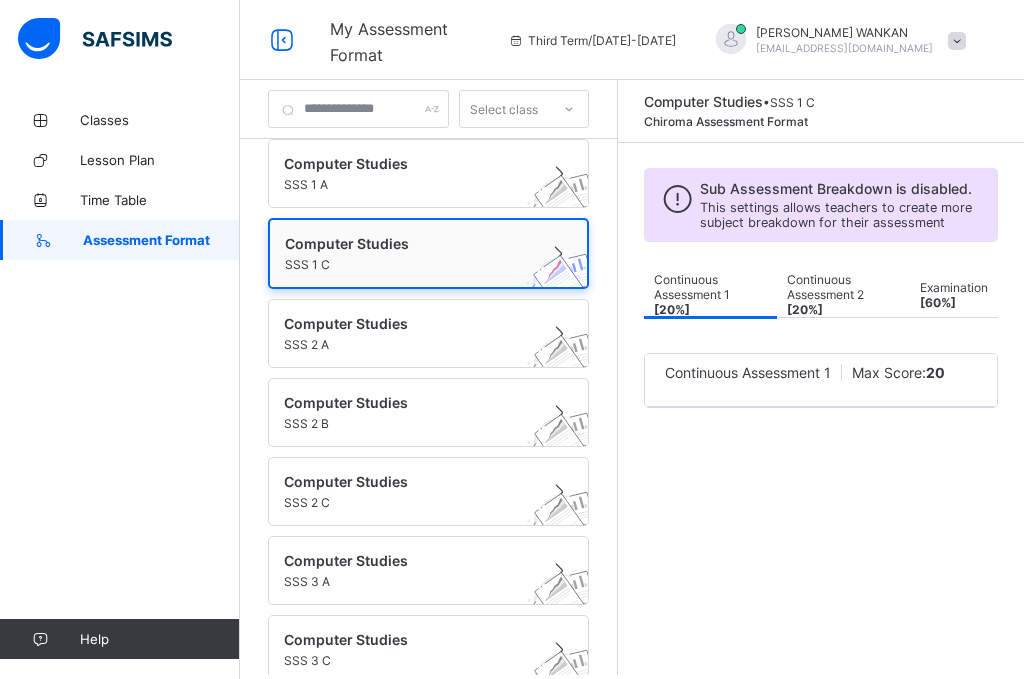 click at bounding box center (565, 290) 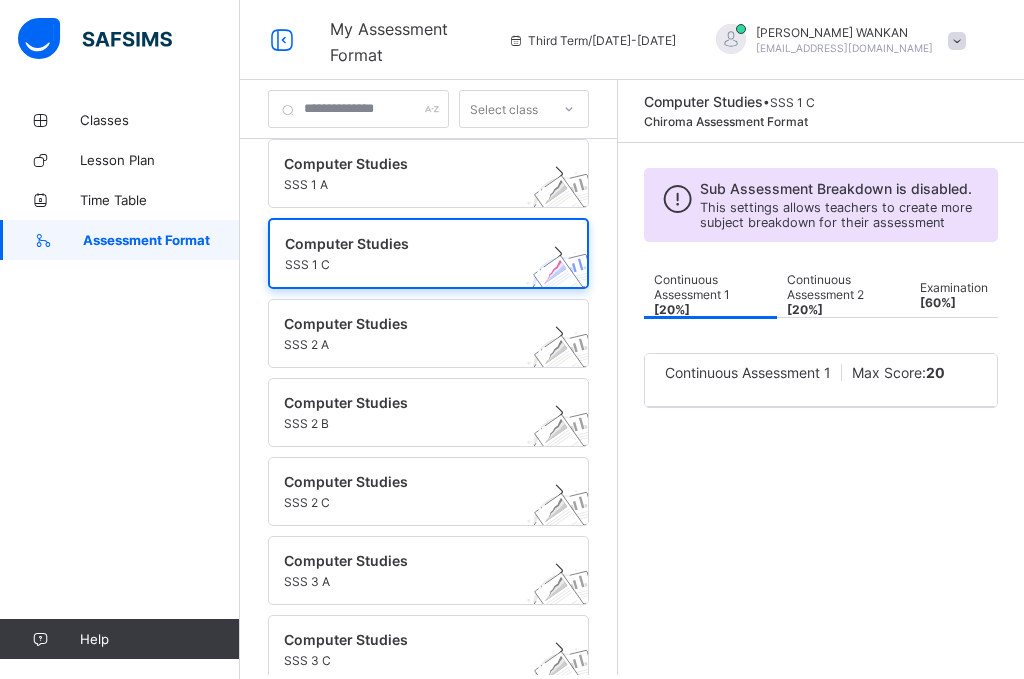click on "Continuous Assessment 2   [ 20 %]" at bounding box center [825, 294] 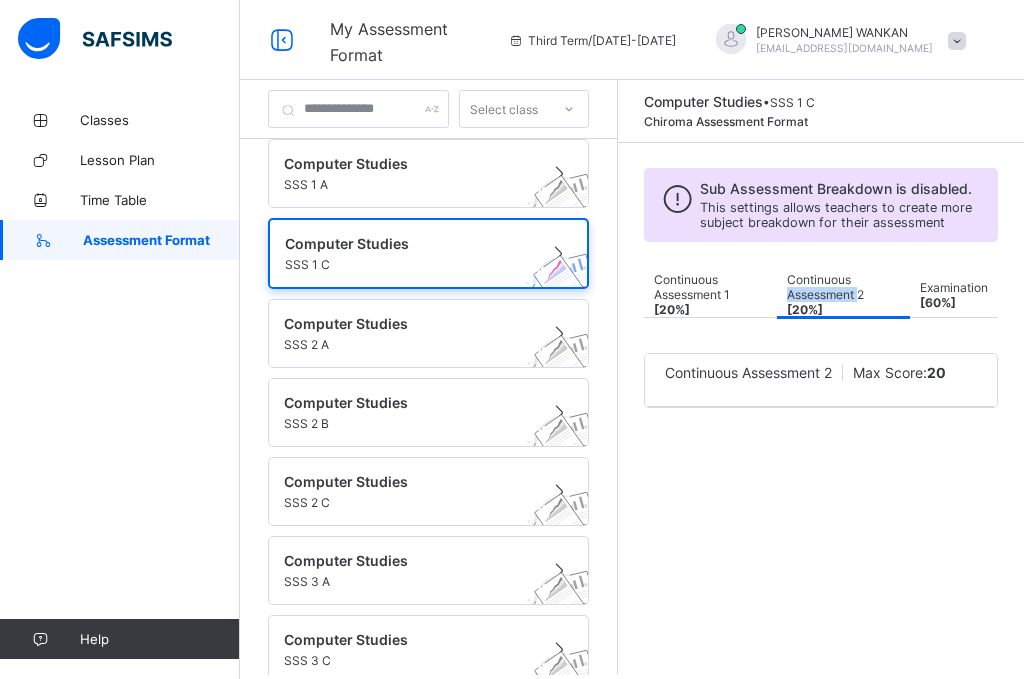 click on "Continuous Assessment 2   [ 20 %]" at bounding box center (825, 294) 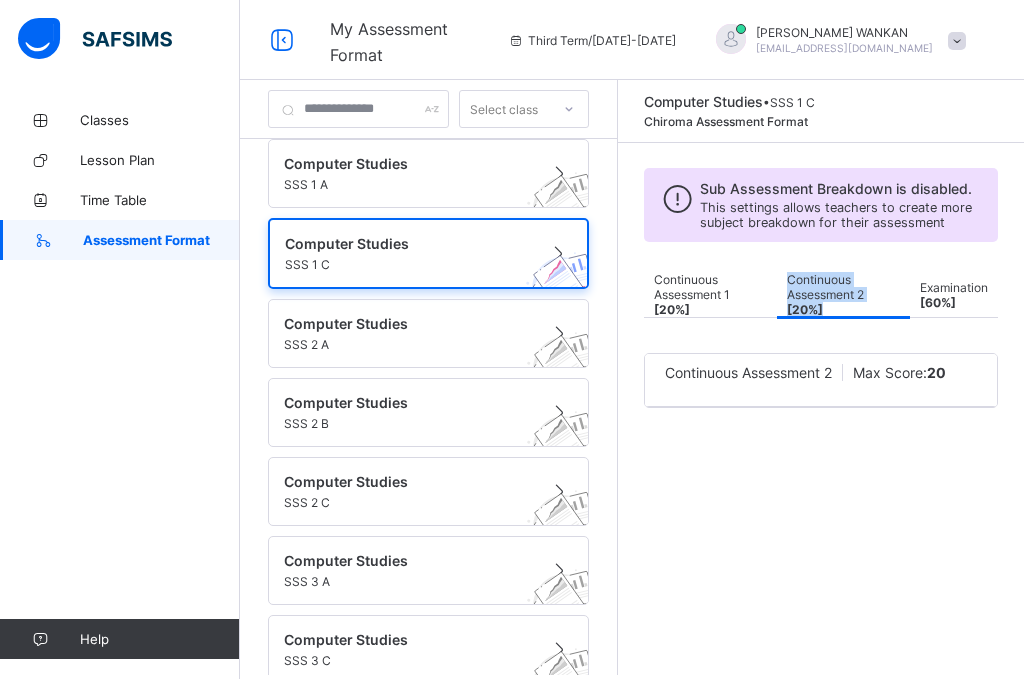 click on "Continuous Assessment 2   [ 20 %]" at bounding box center (825, 294) 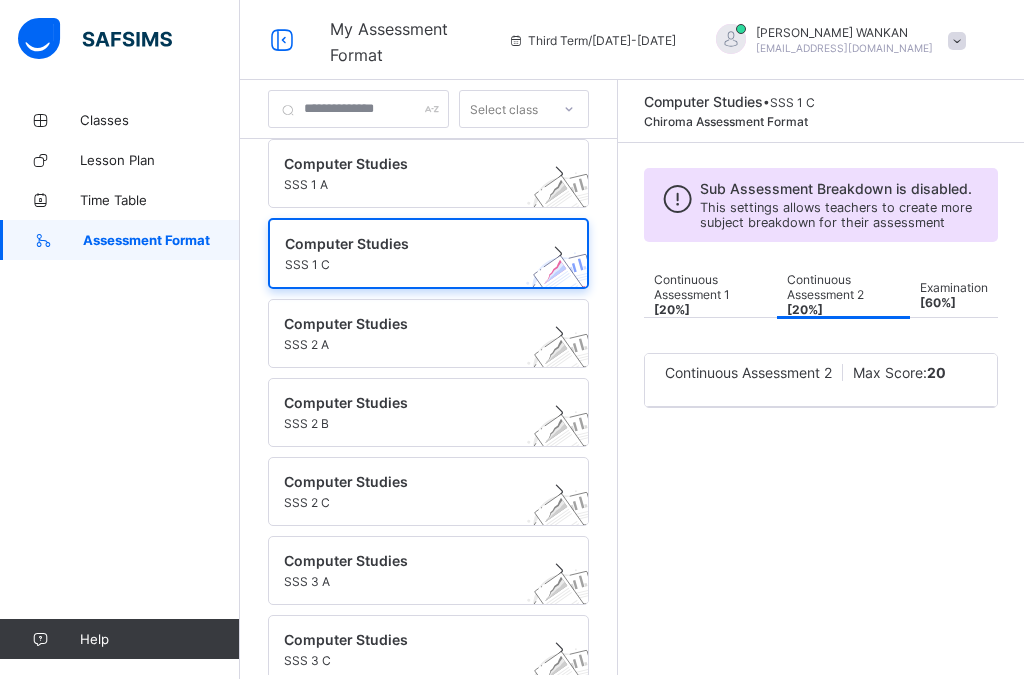 click on "Examination   [ 60 %]" at bounding box center [954, 295] 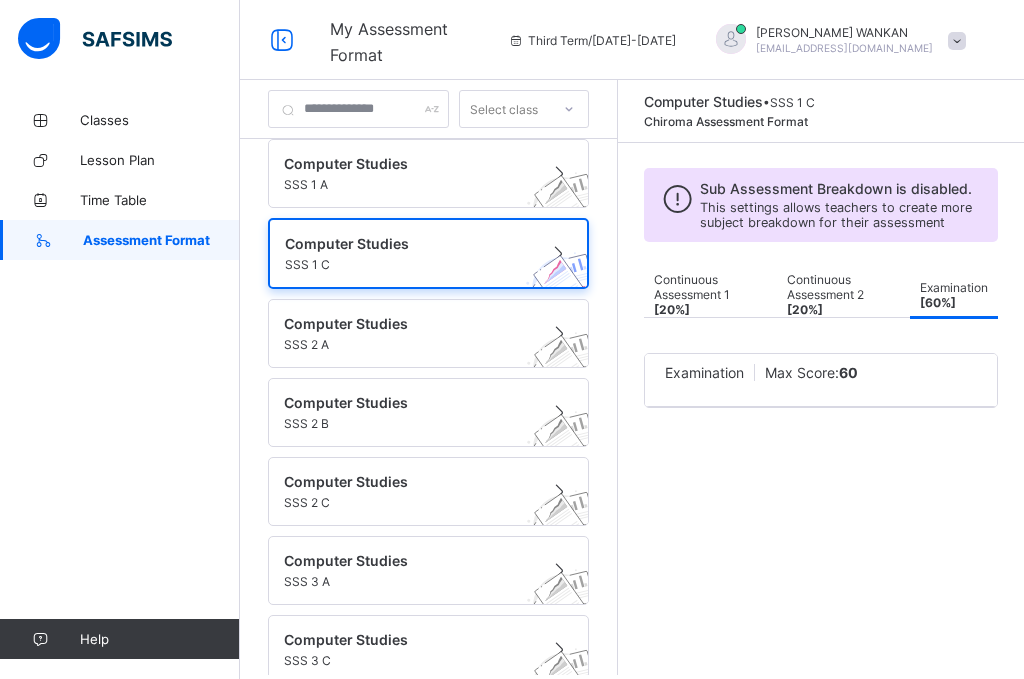 click on "Continuous Assessment 2   [ 20 %]" at bounding box center [825, 294] 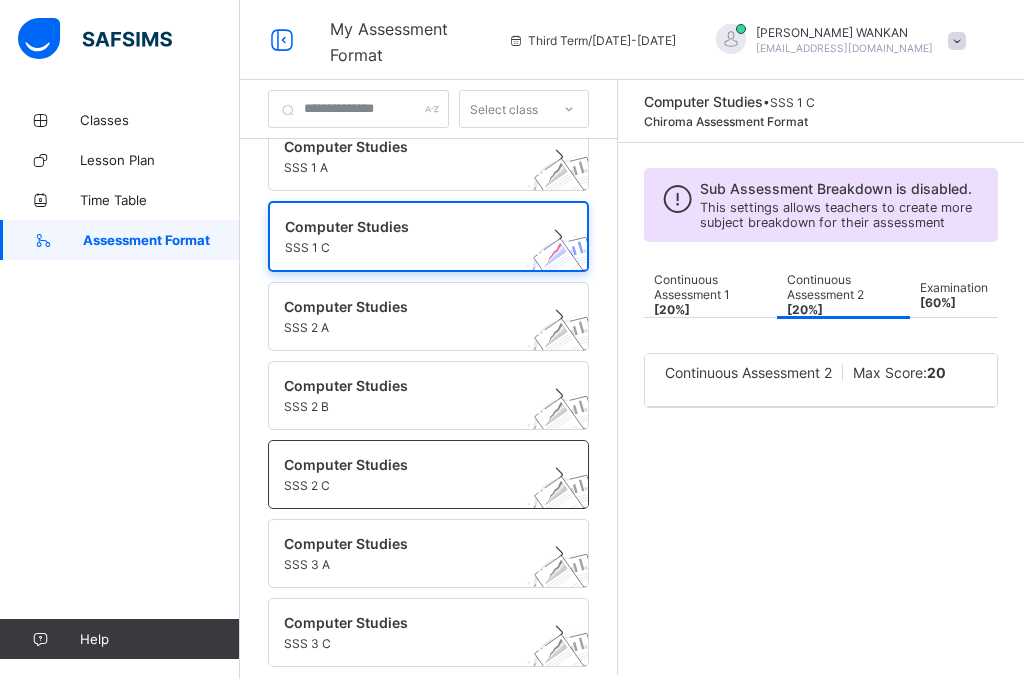 scroll, scrollTop: 592, scrollLeft: 0, axis: vertical 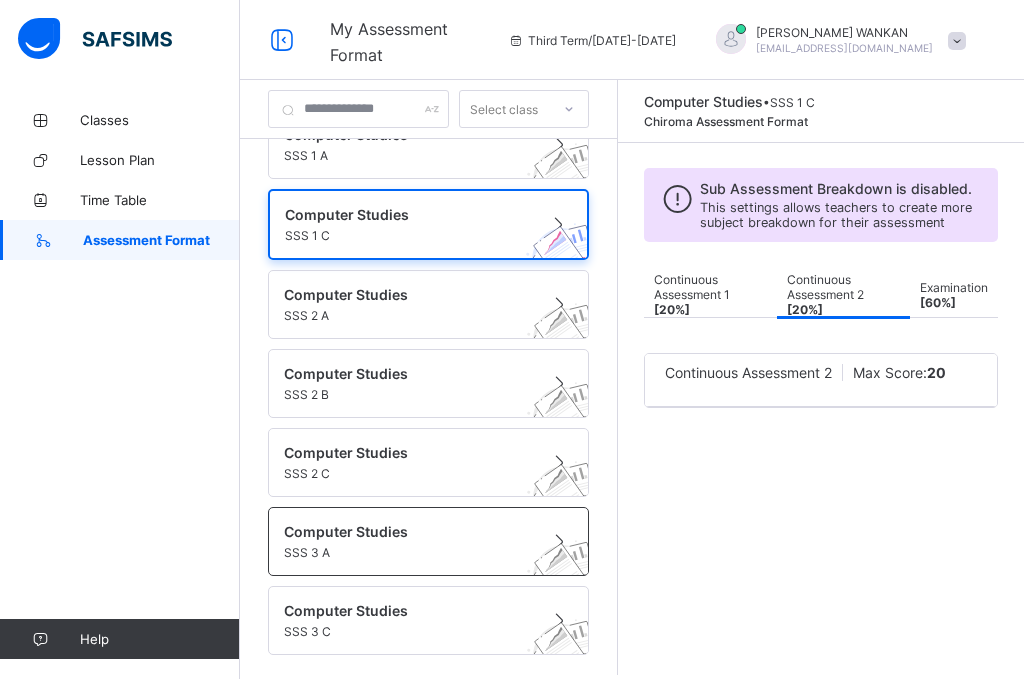click on "Computer Studies     SSS 3 A" at bounding box center [428, 541] 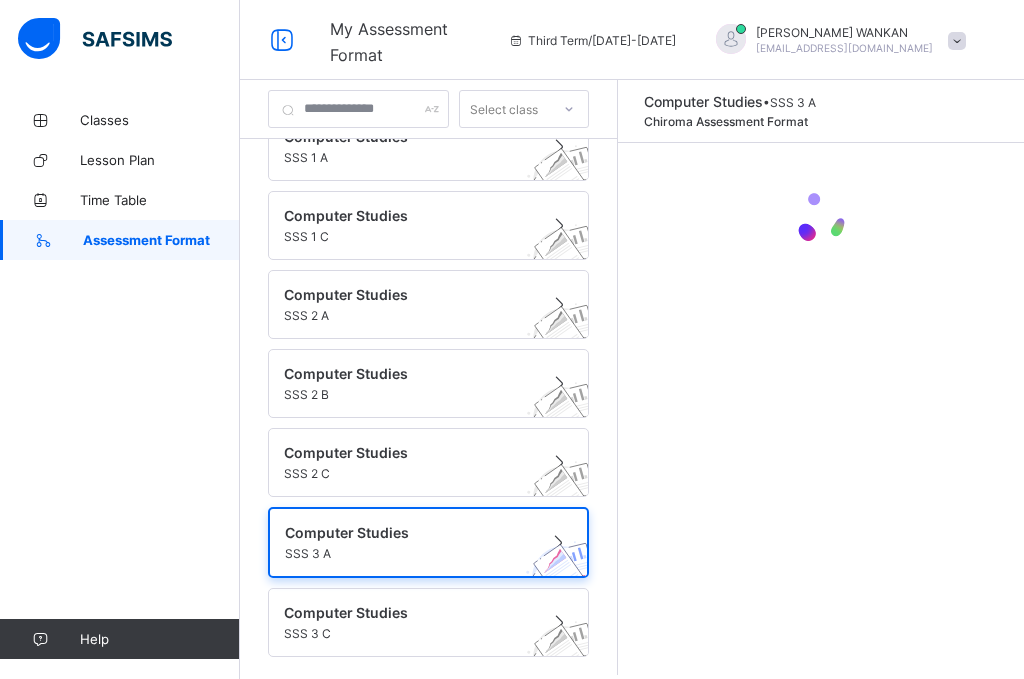scroll, scrollTop: 592, scrollLeft: 0, axis: vertical 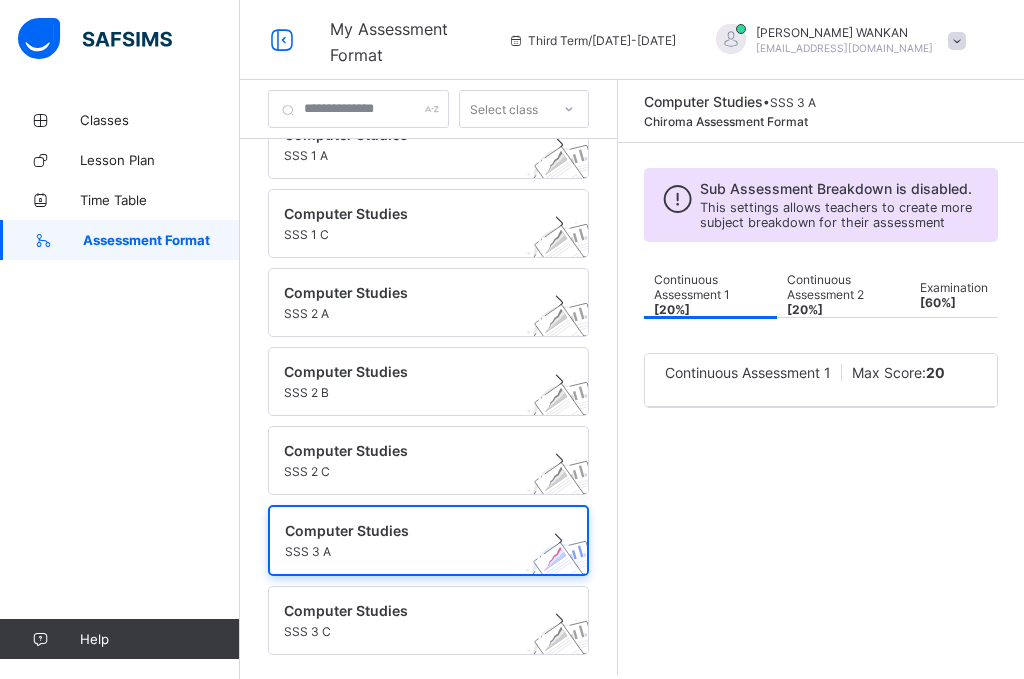 click on "[ 20 %]" at bounding box center [805, 309] 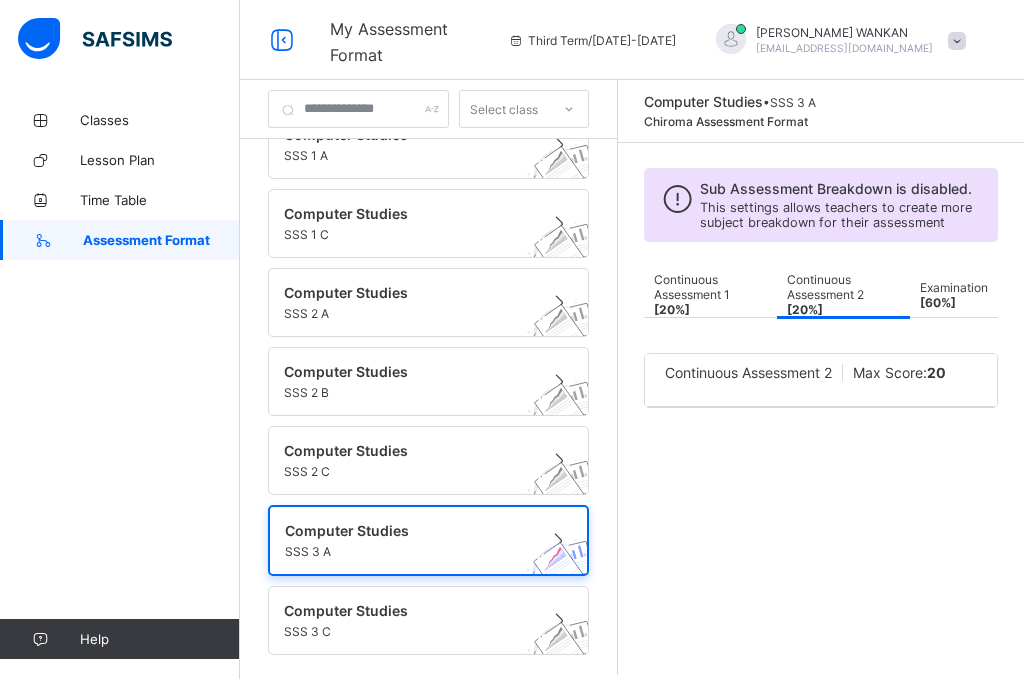 click on "[ 20 %]" at bounding box center [805, 309] 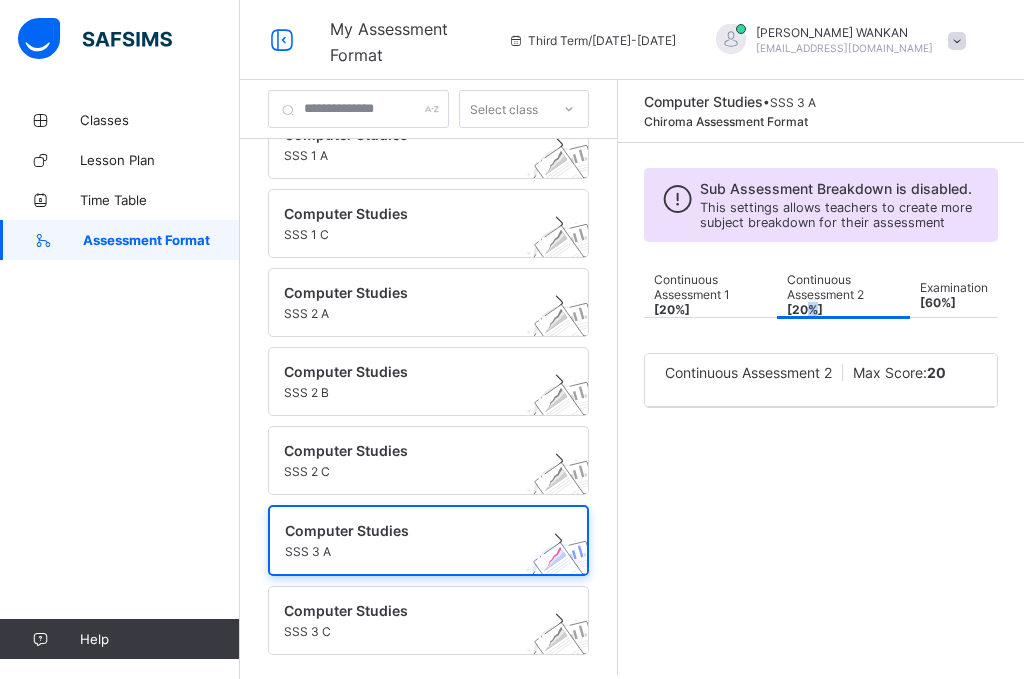 click on "[ 20 %]" at bounding box center [805, 309] 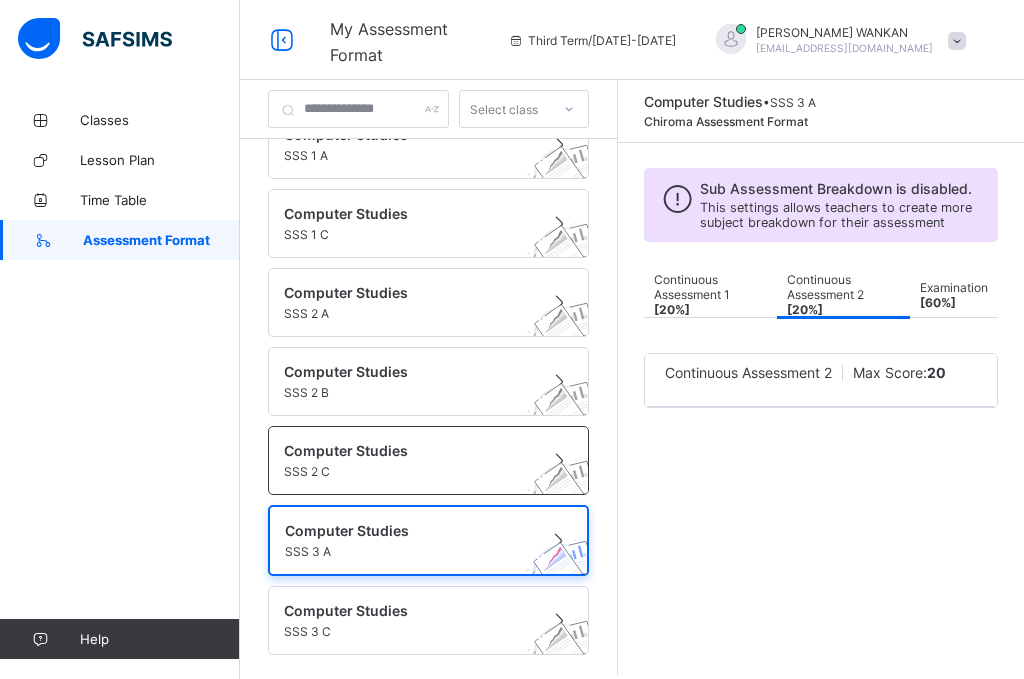 click on "SSS 2 C" at bounding box center [409, 471] 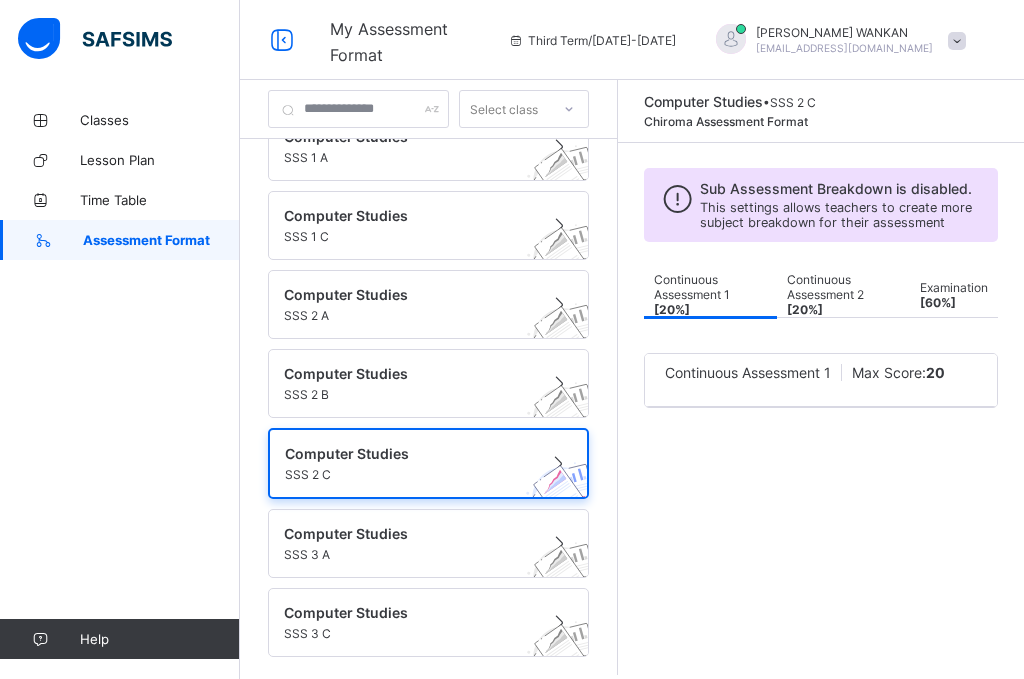 scroll, scrollTop: 592, scrollLeft: 0, axis: vertical 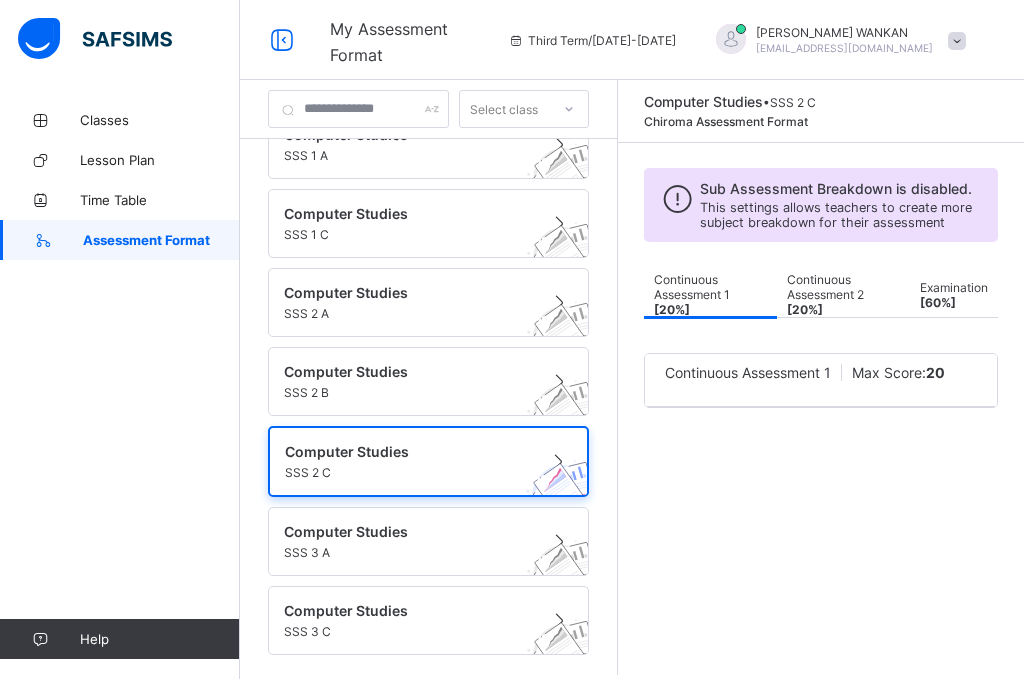 click on "[ 20 %]" at bounding box center [805, 309] 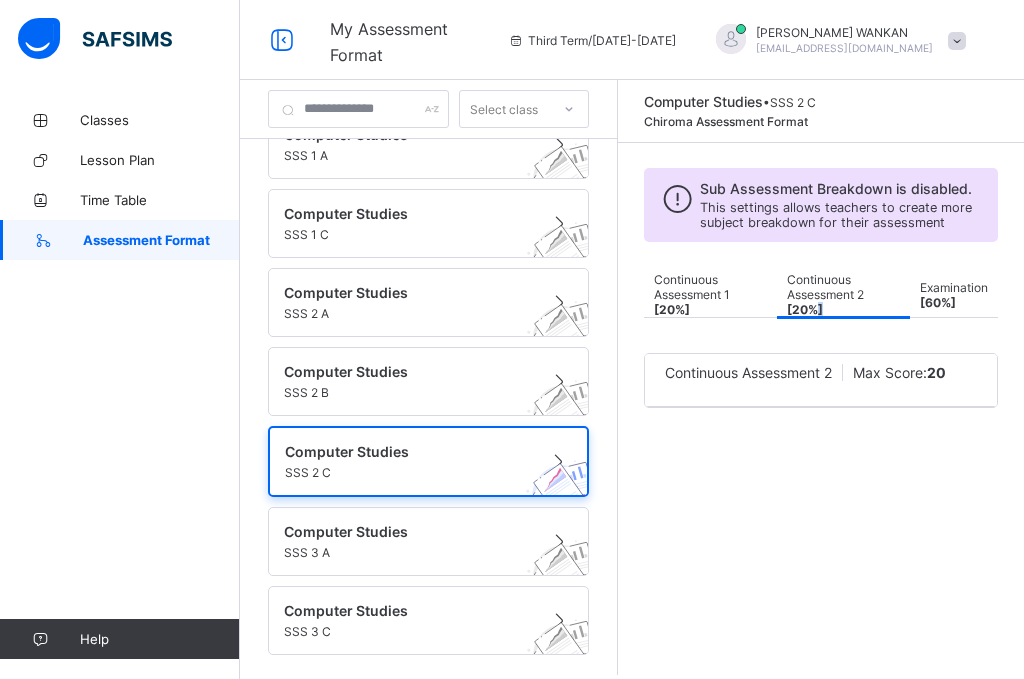 click on "[ 20 %]" at bounding box center [805, 309] 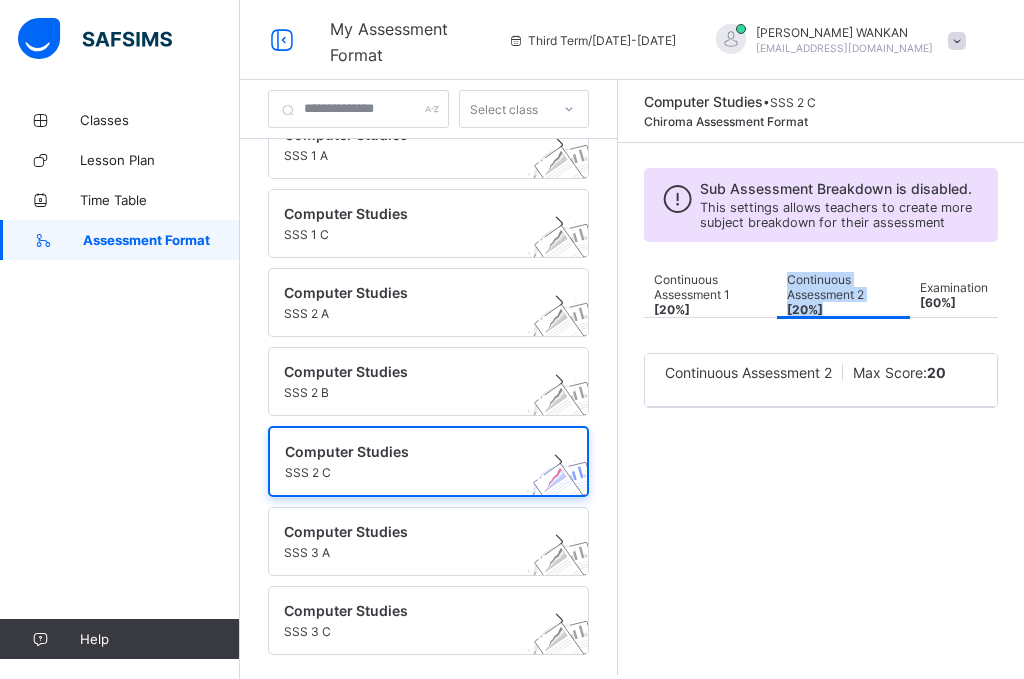 click on "[ 20 %]" at bounding box center (805, 309) 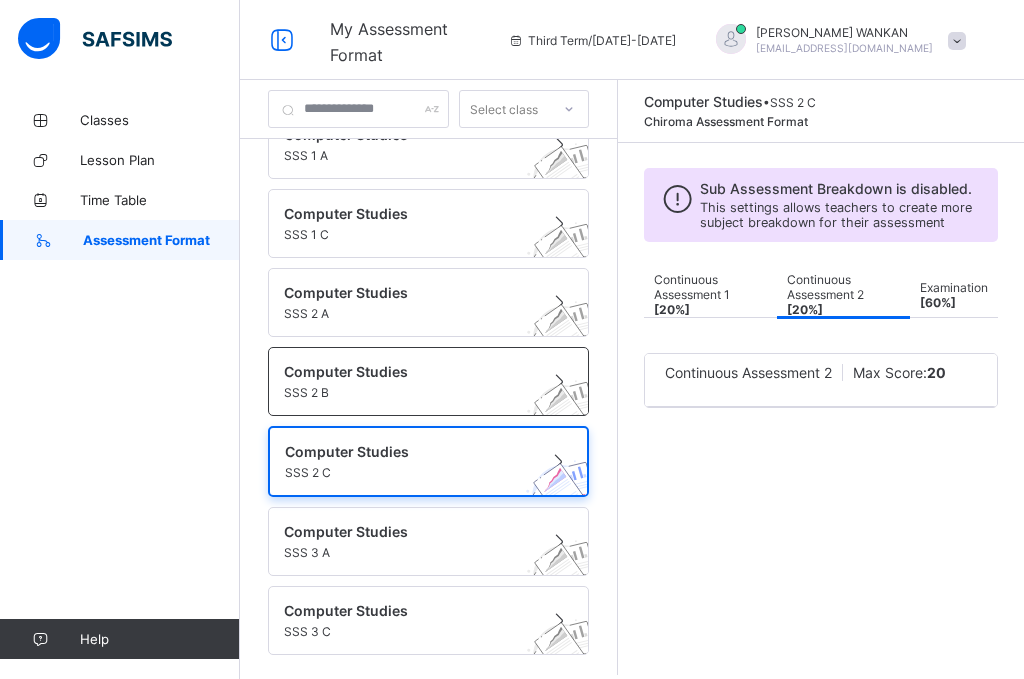 click at bounding box center [409, 382] 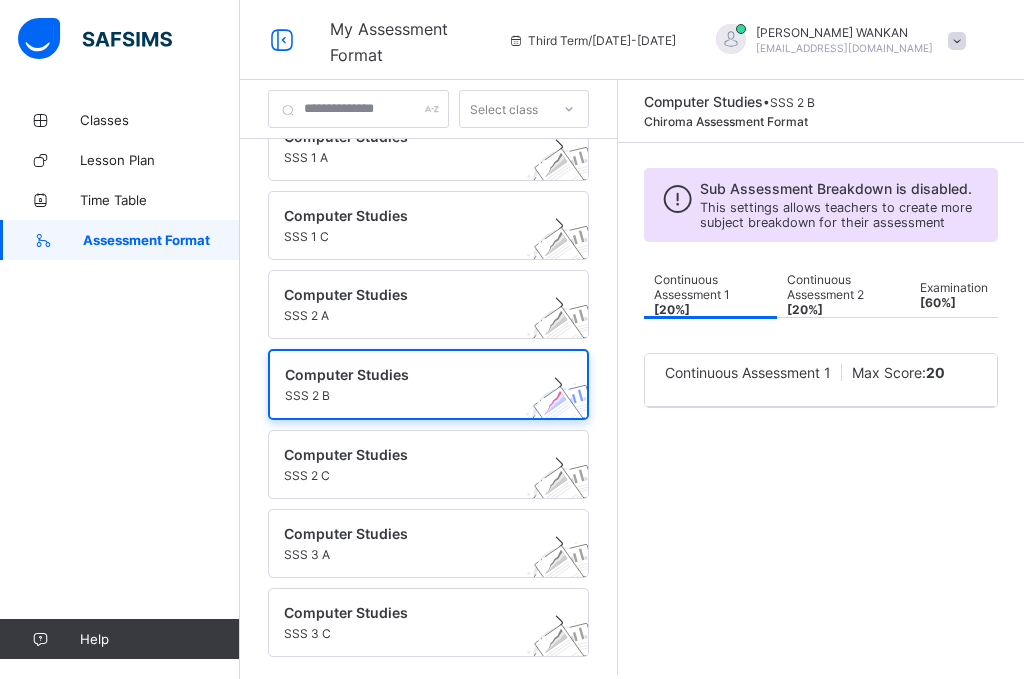 scroll, scrollTop: 592, scrollLeft: 0, axis: vertical 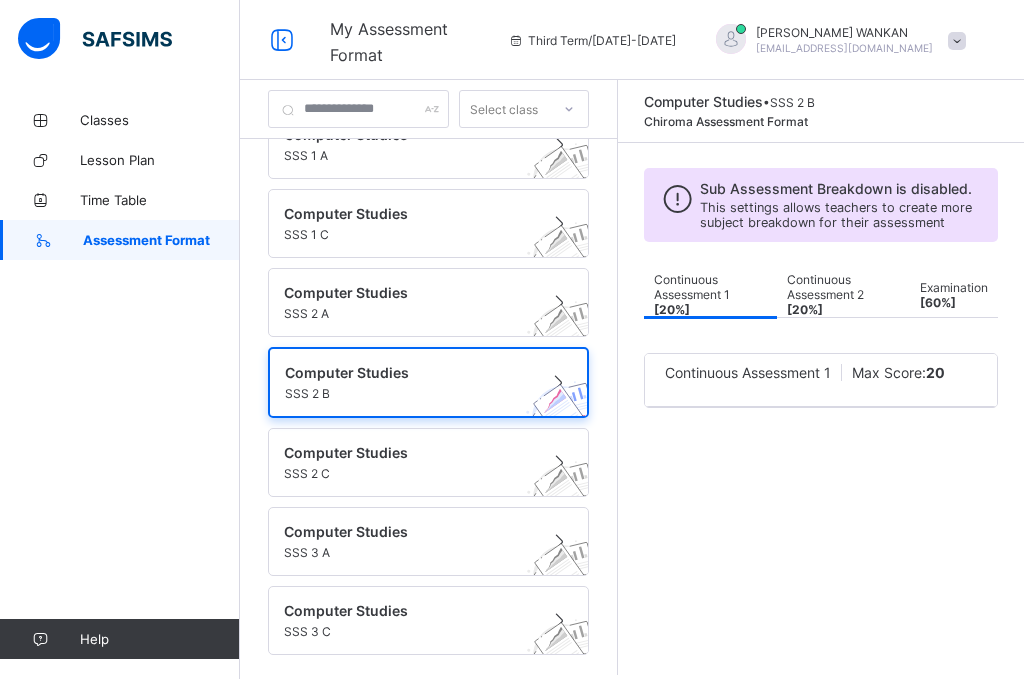 click on "Continuous Assessment 2   [ 20 %]" at bounding box center [825, 294] 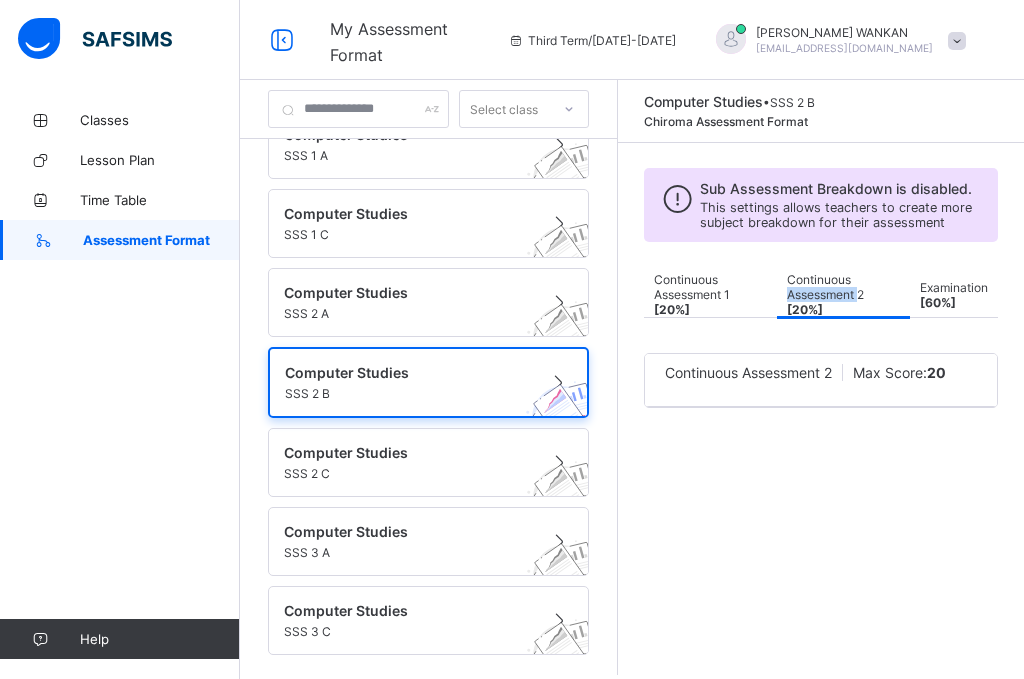 click on "Continuous Assessment 2   [ 20 %]" at bounding box center (825, 294) 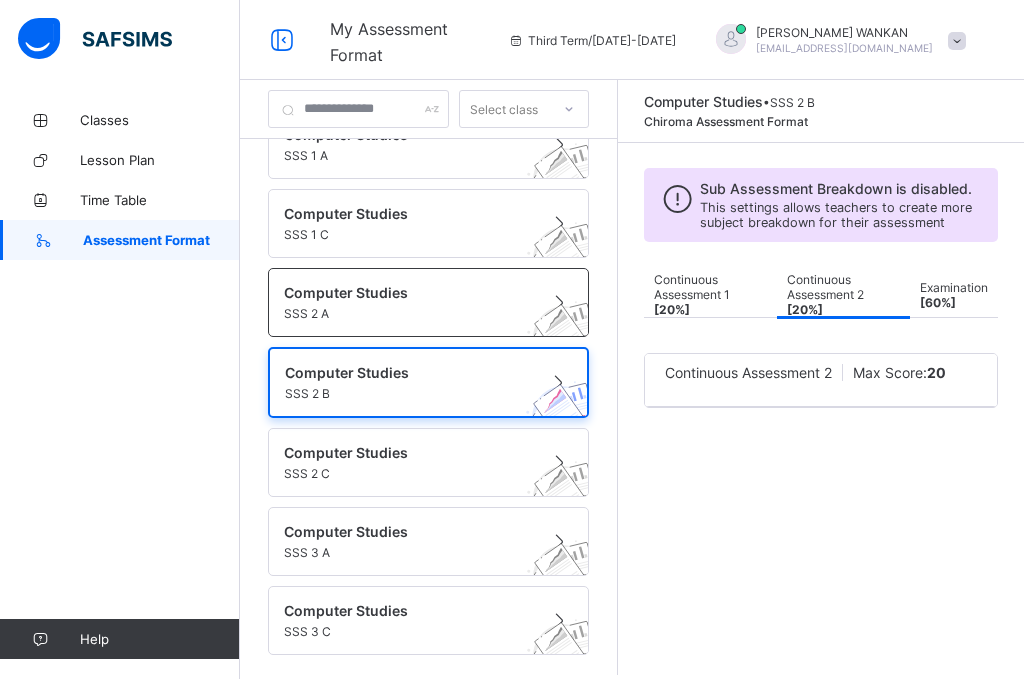click on "SSS 2 A" at bounding box center [409, 313] 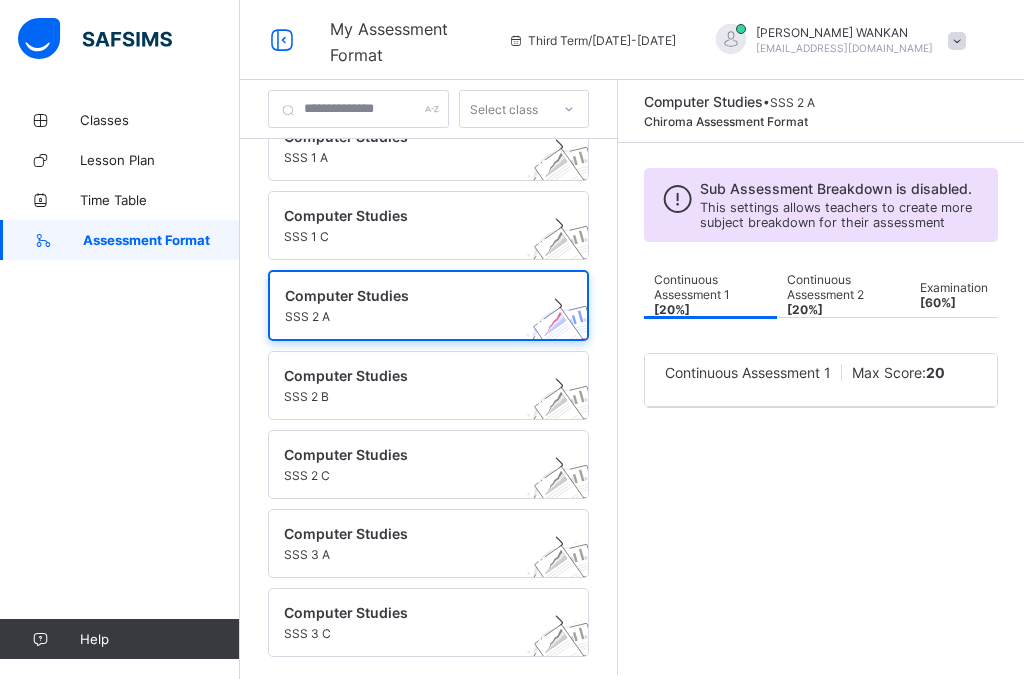 scroll, scrollTop: 592, scrollLeft: 0, axis: vertical 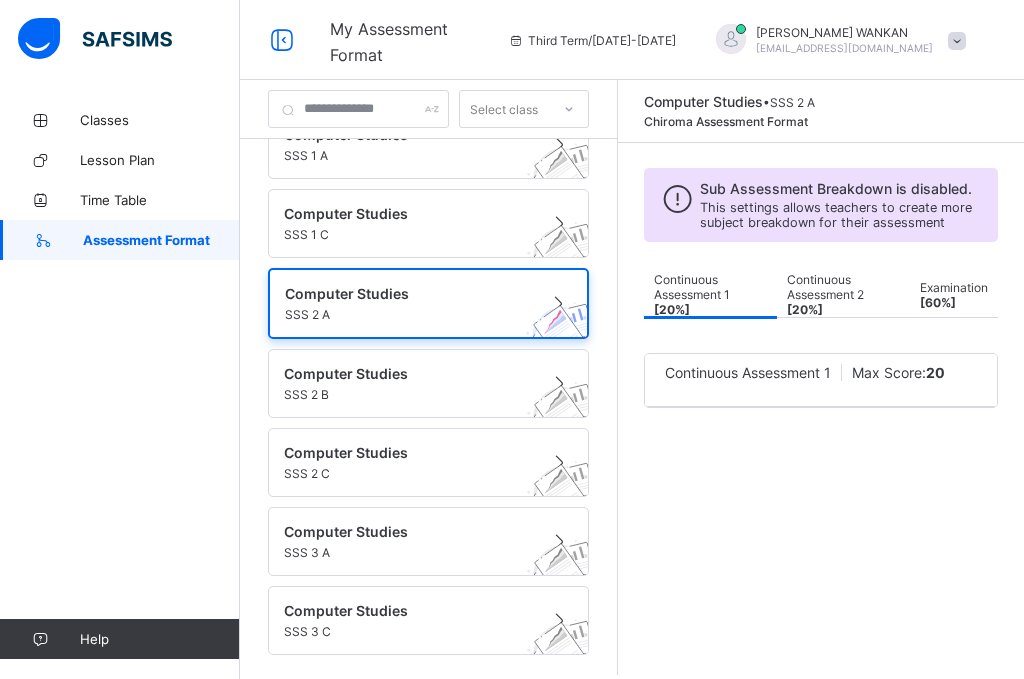 click on "Continuous Assessment 2   [ 20 %]" at bounding box center [825, 294] 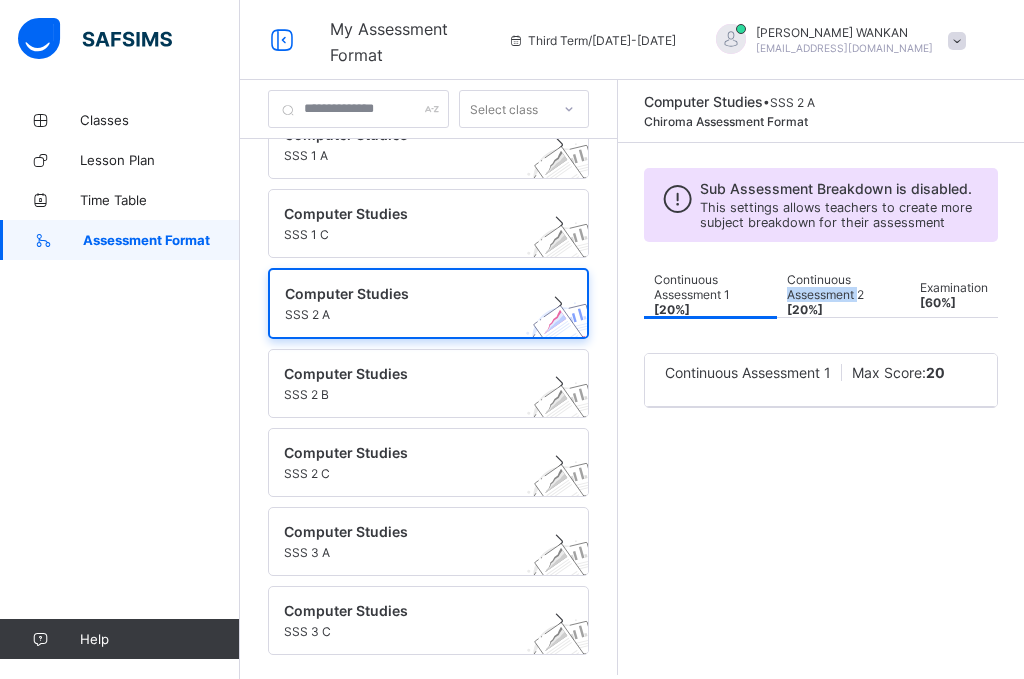 click on "Continuous Assessment 2   [ 20 %]" at bounding box center (825, 294) 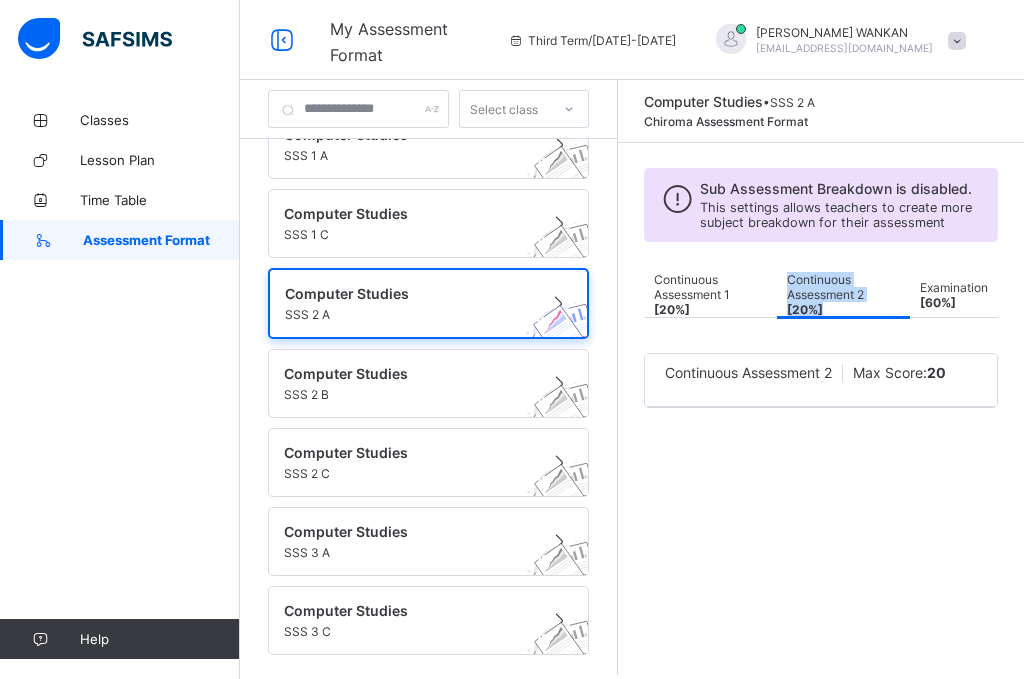 click on "Continuous Assessment 2   [ 20 %]" at bounding box center (825, 294) 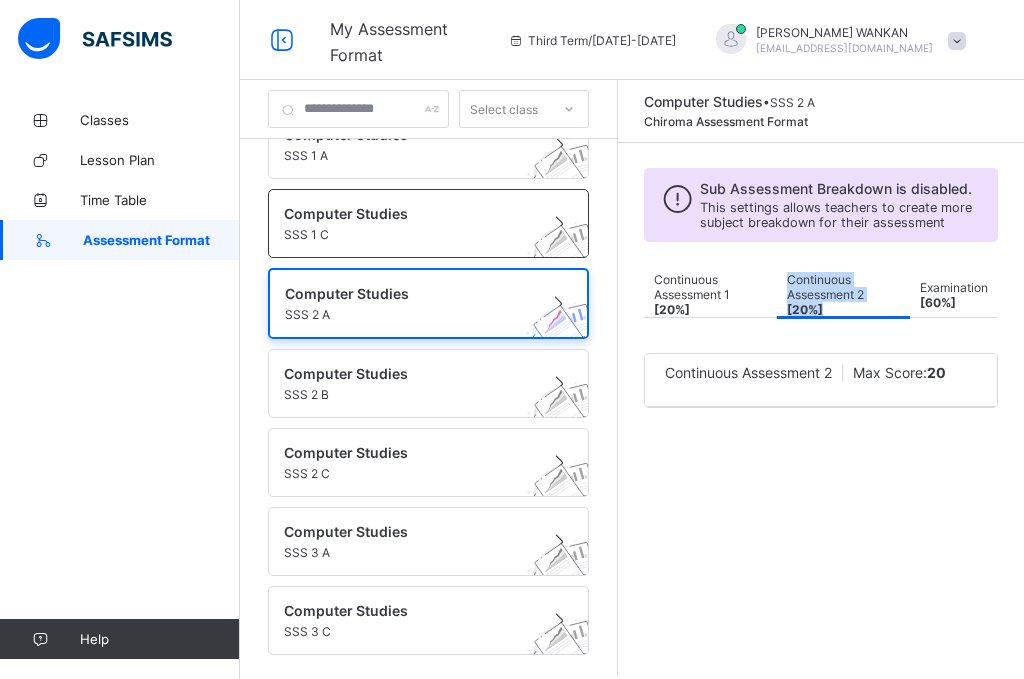 click at bounding box center (566, 260) 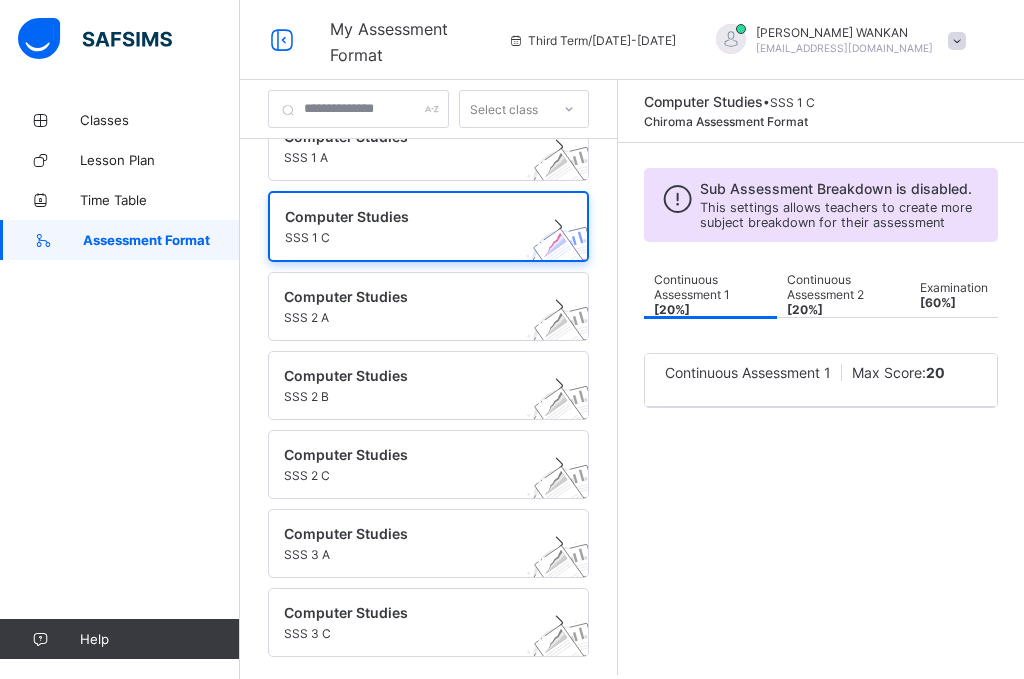 scroll, scrollTop: 592, scrollLeft: 0, axis: vertical 